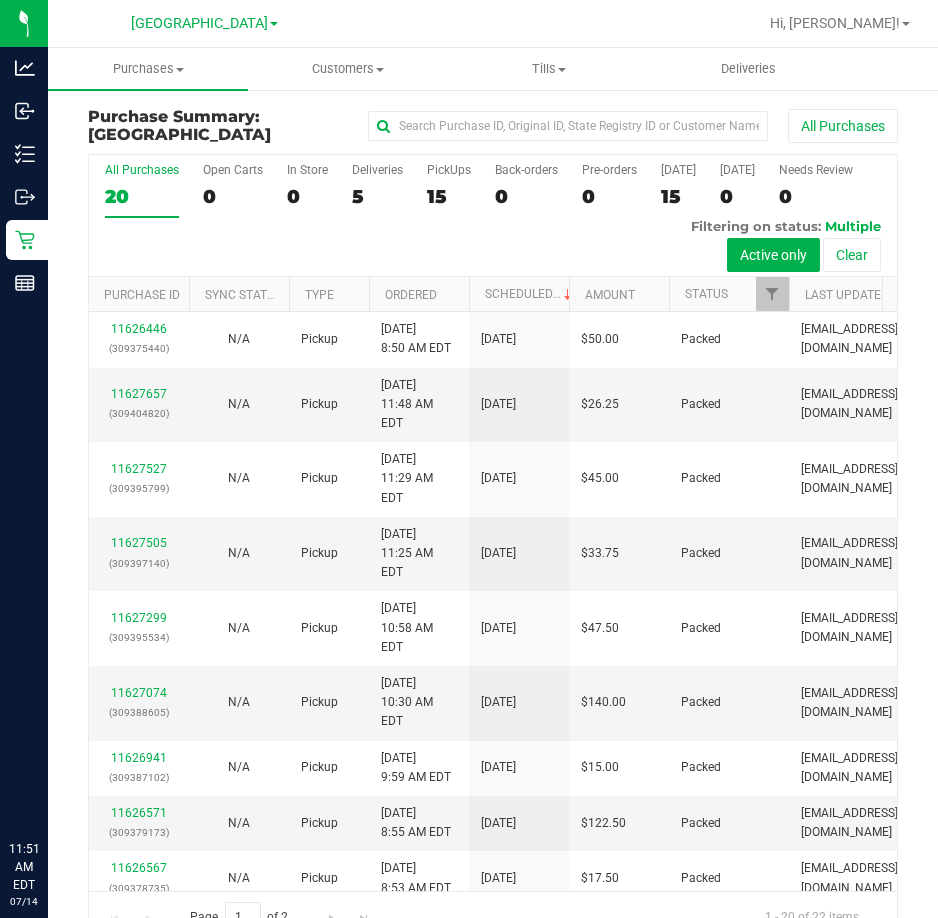 scroll, scrollTop: 0, scrollLeft: 0, axis: both 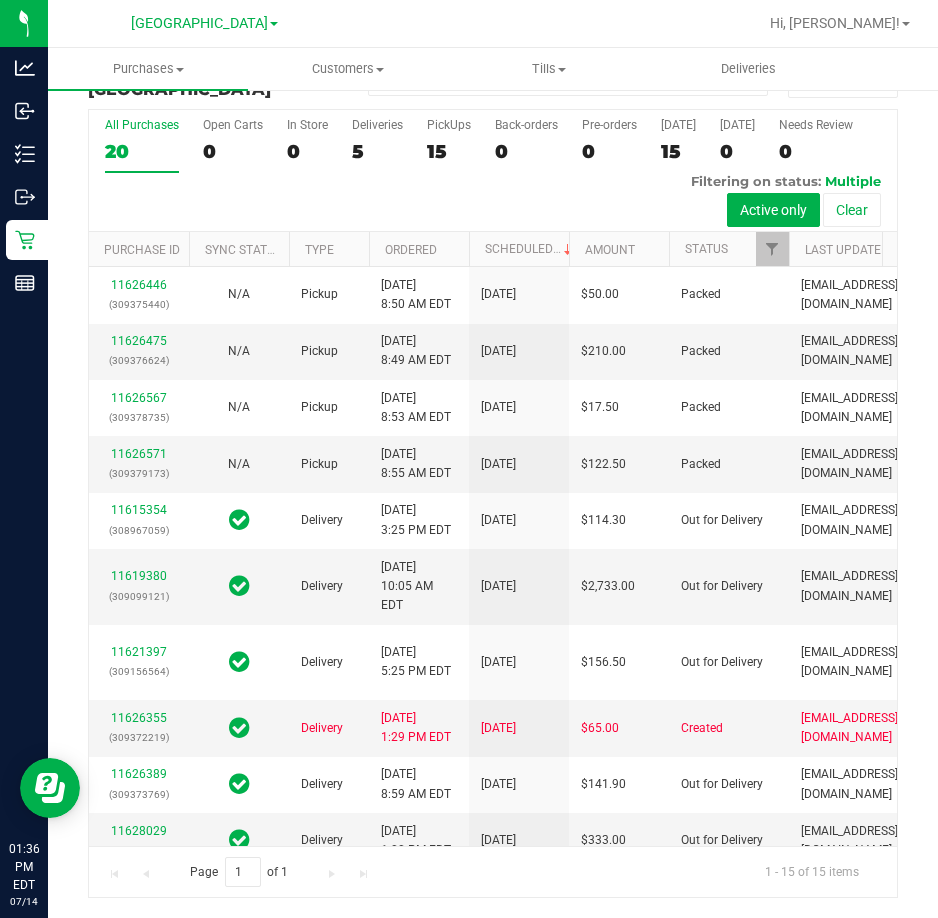 click on "Page 1 of 1 1 - 15 of 15 items" at bounding box center (493, 872) 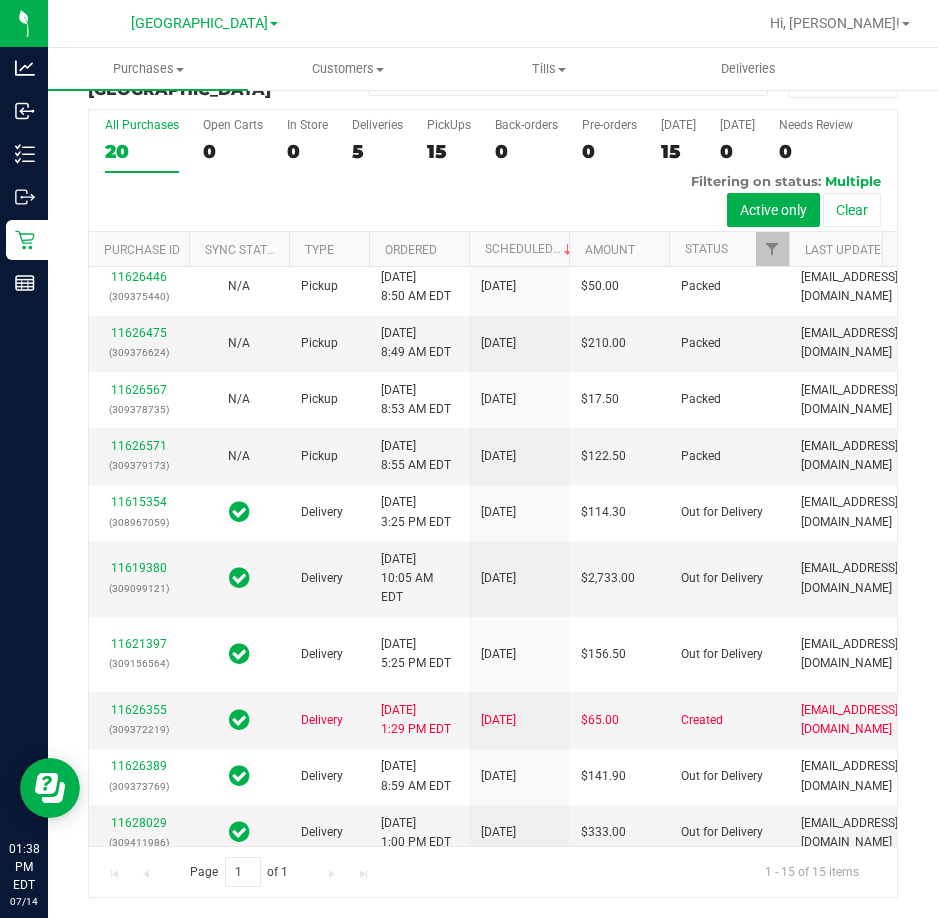 scroll, scrollTop: 0, scrollLeft: 0, axis: both 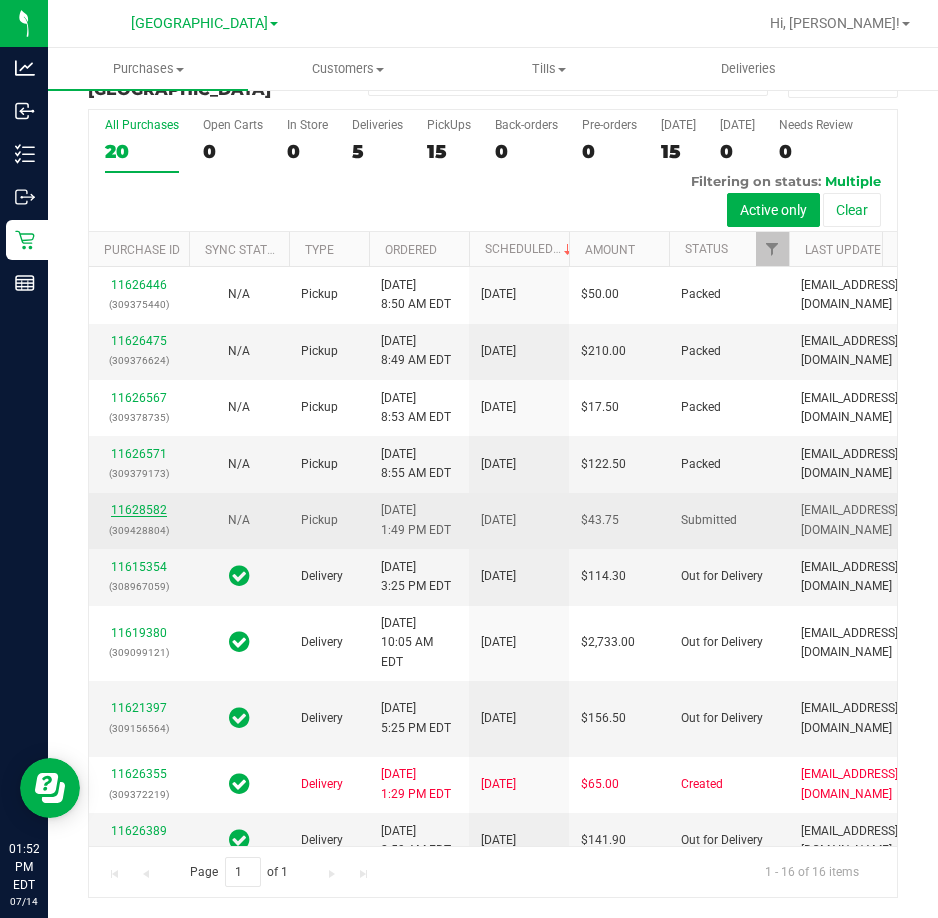 click on "11628582" at bounding box center (139, 510) 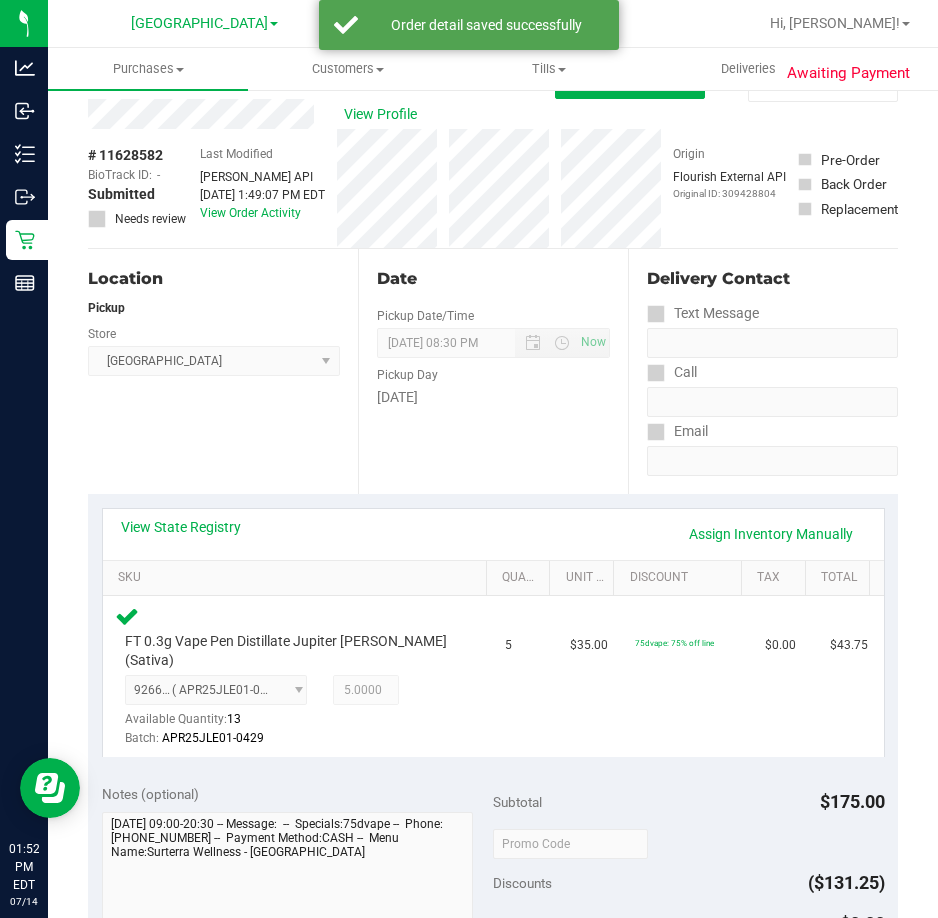 scroll, scrollTop: 445, scrollLeft: 0, axis: vertical 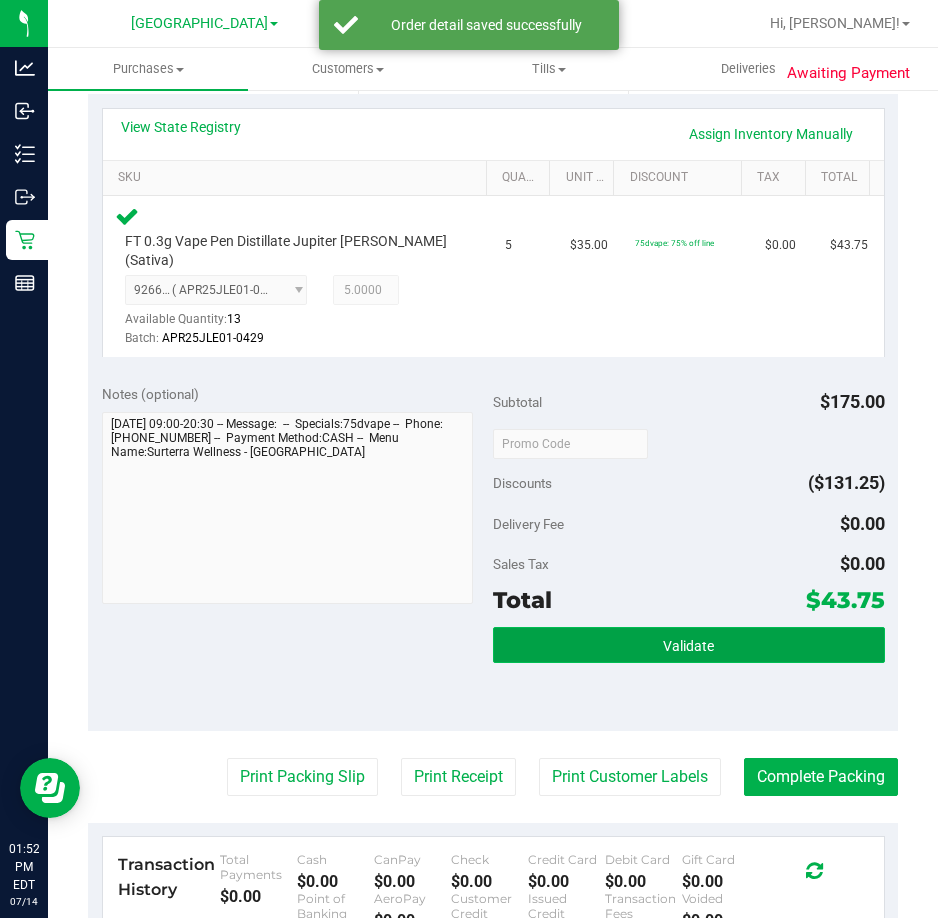 click on "Validate" at bounding box center [689, 645] 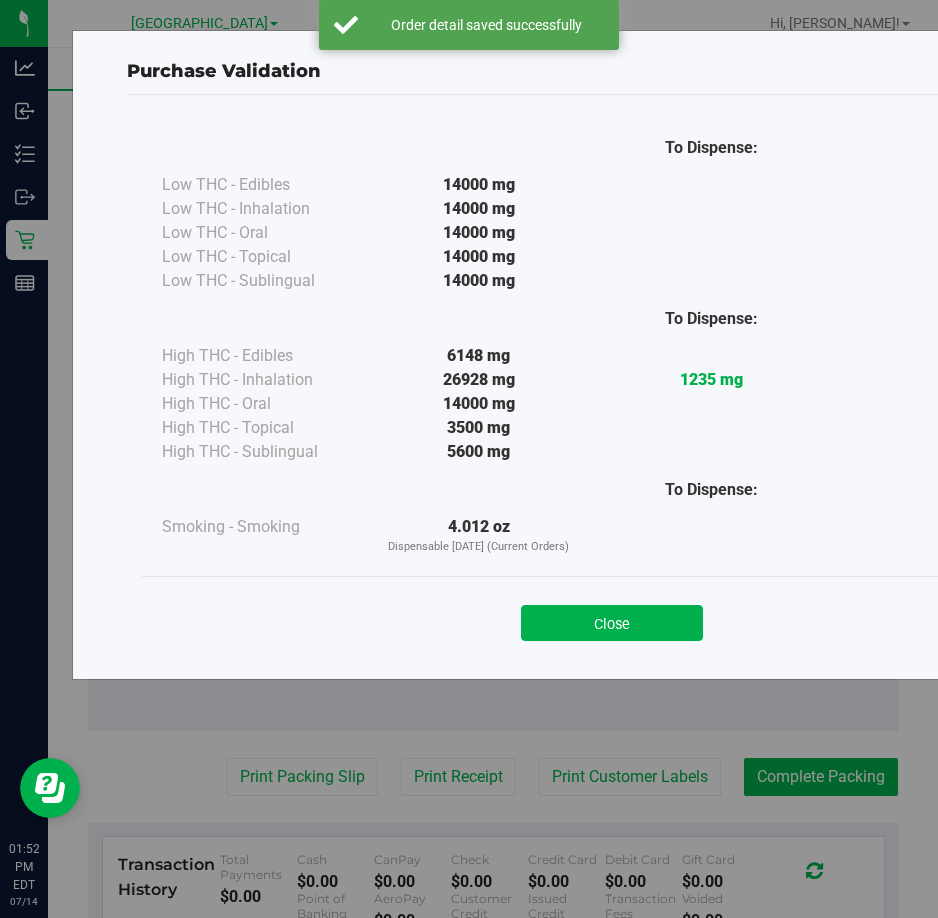 click on "Close" at bounding box center [612, 623] 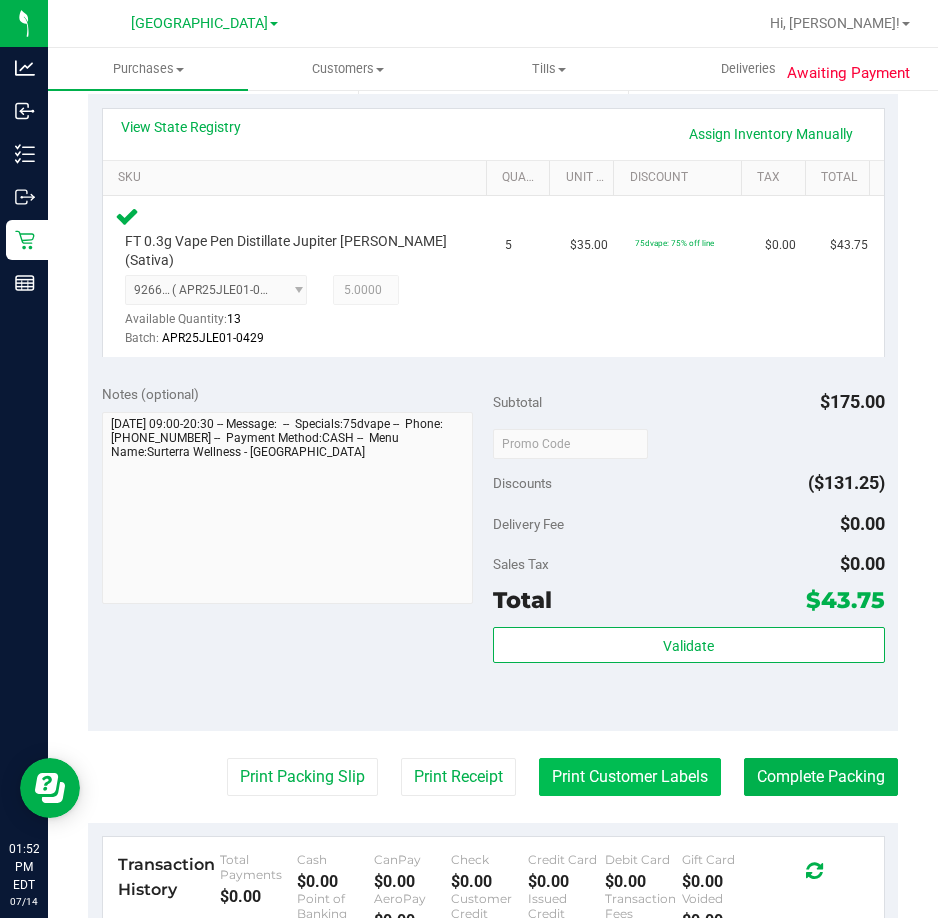 click on "Print Customer Labels" at bounding box center [630, 777] 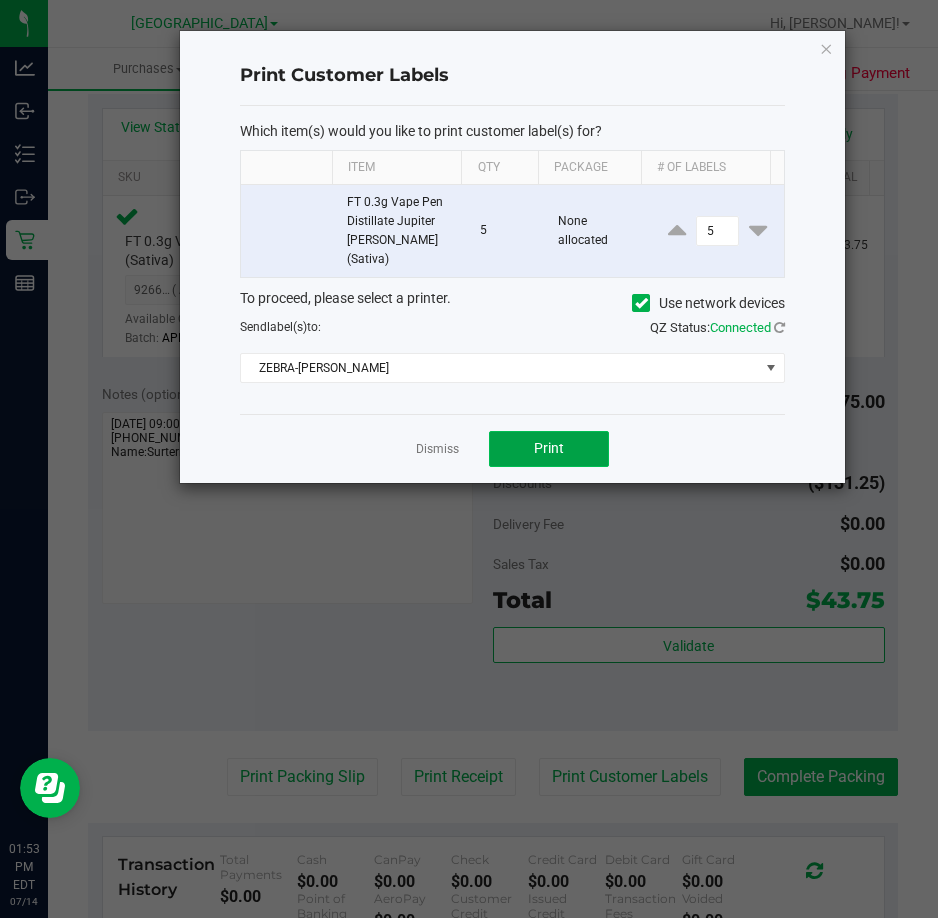 click on "Print" 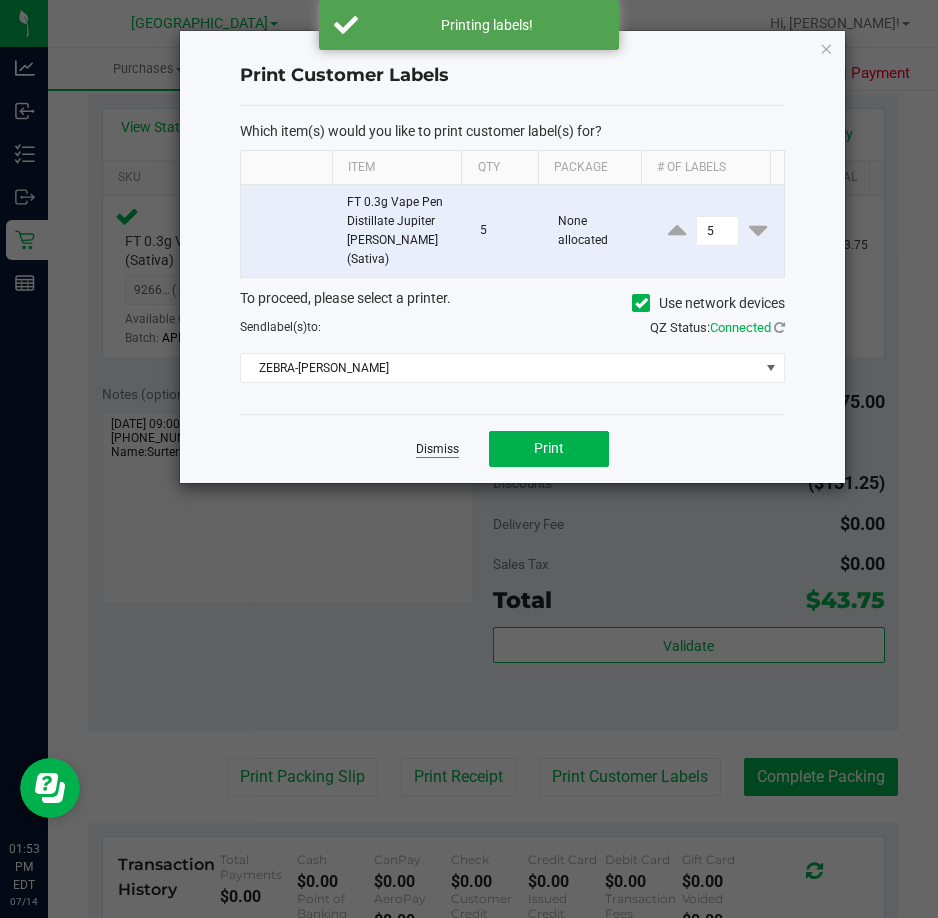 click on "Dismiss" 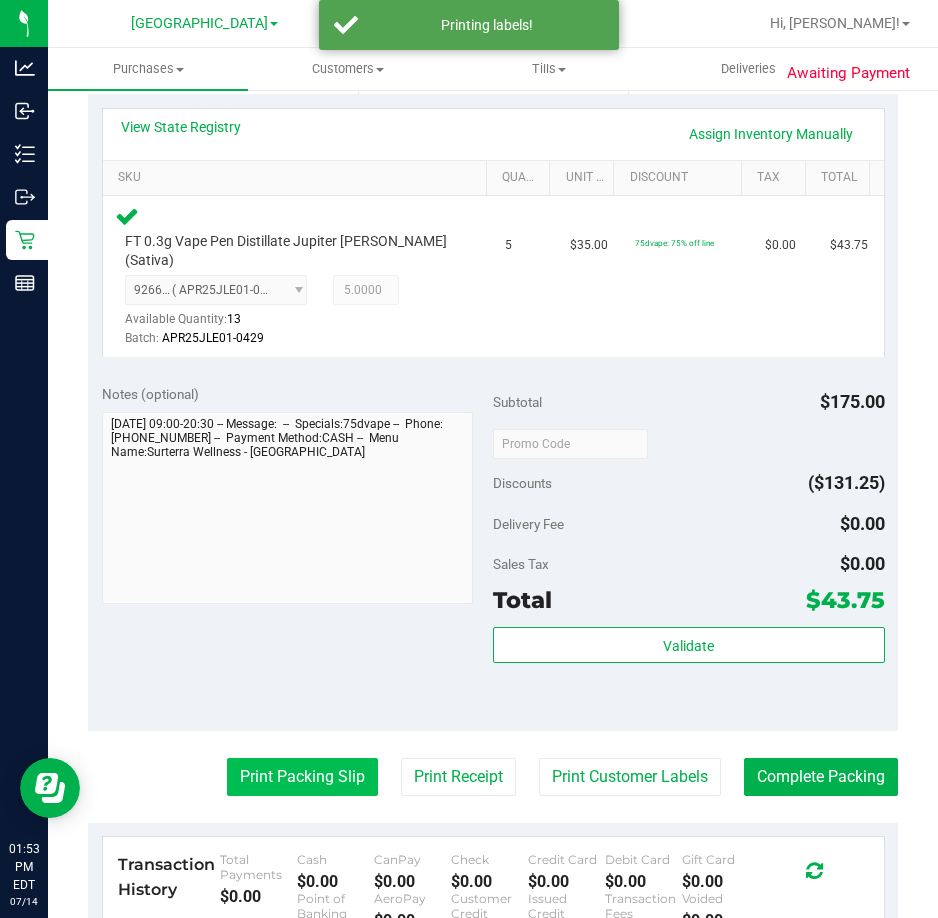 click on "Print Packing Slip" at bounding box center [302, 777] 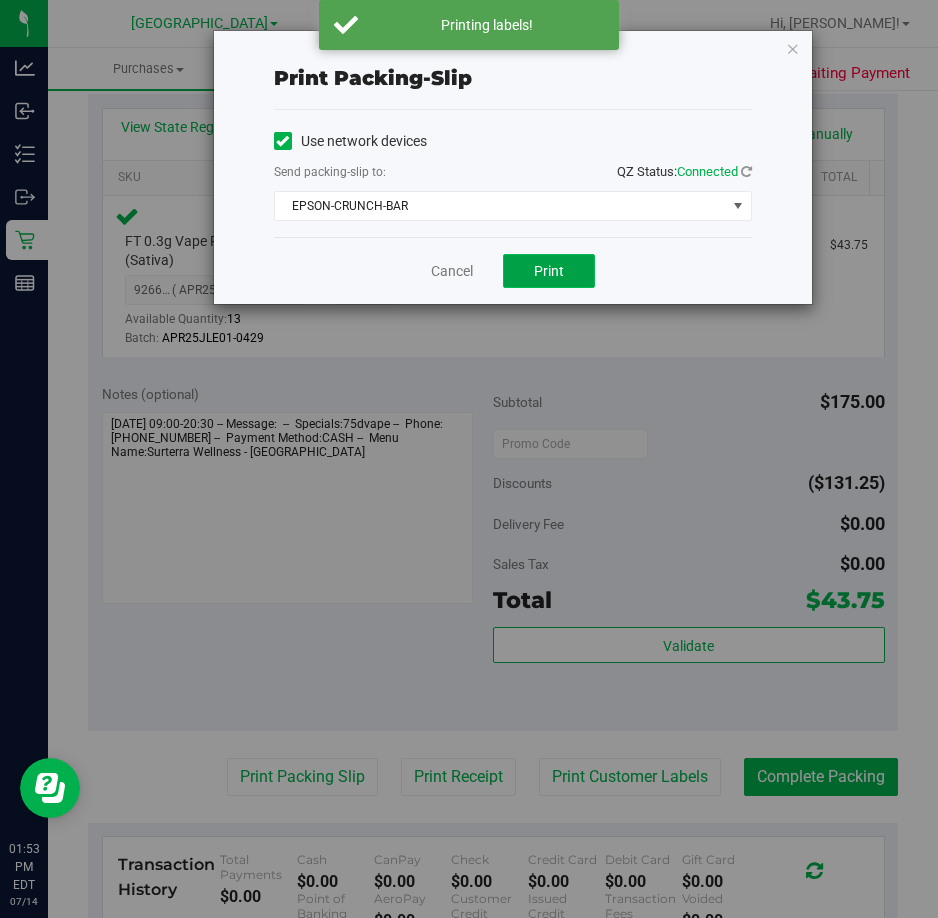 click on "Print" at bounding box center (549, 271) 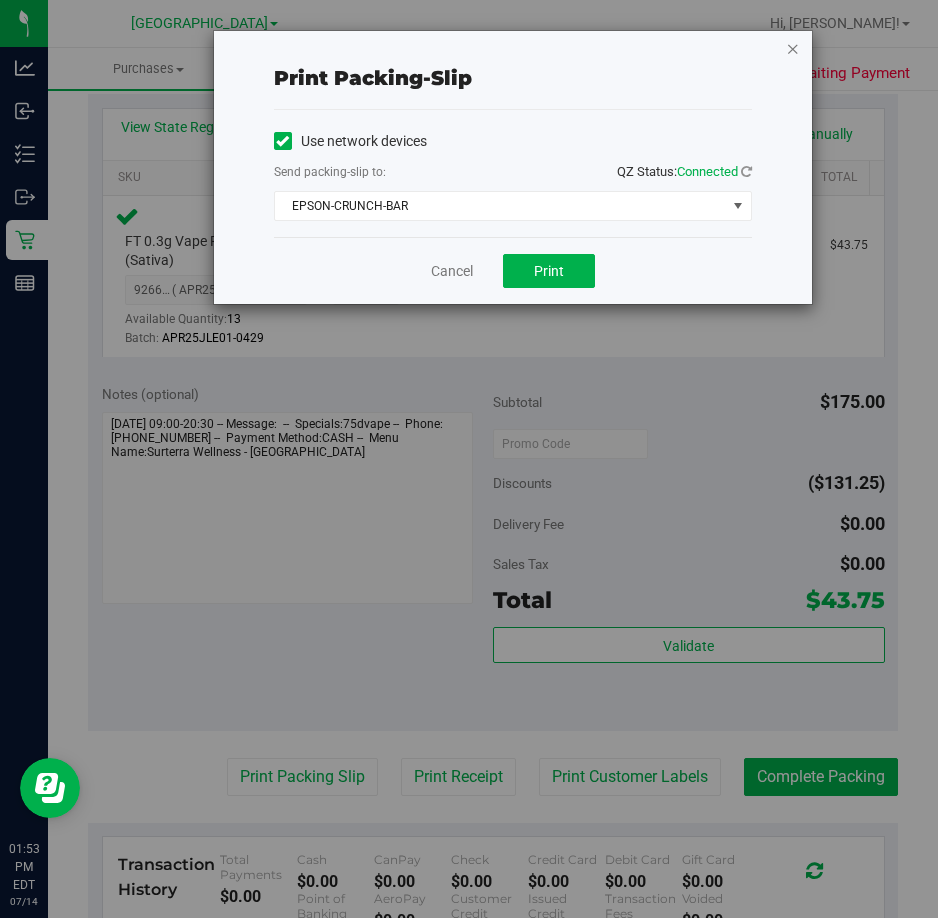 click at bounding box center [793, 48] 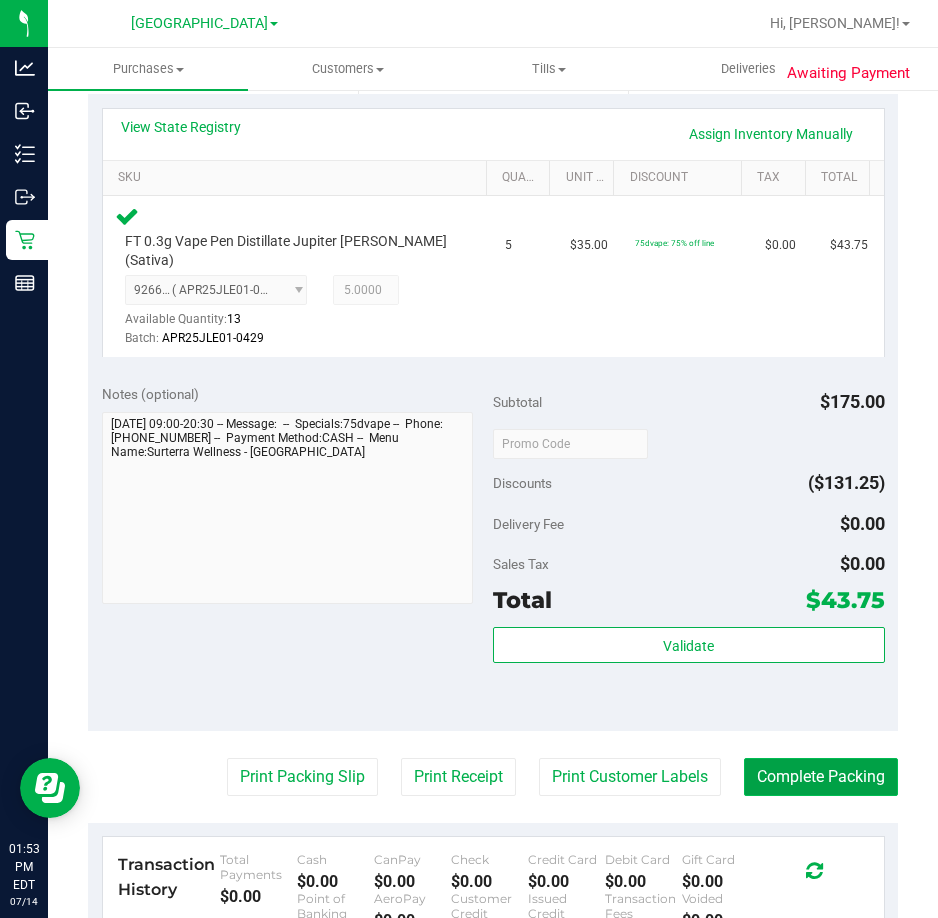 click on "Complete Packing" at bounding box center (821, 777) 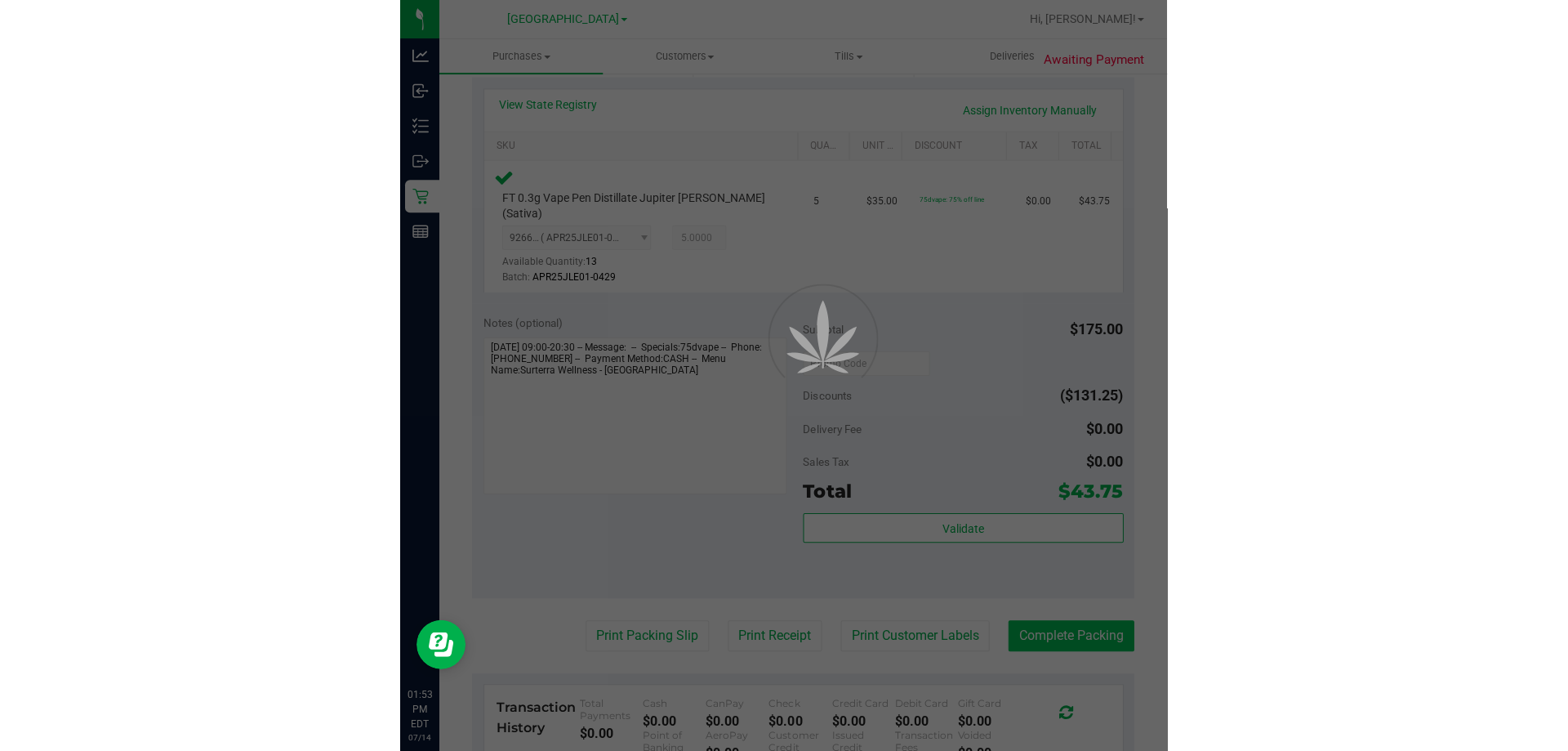 scroll, scrollTop: 0, scrollLeft: 0, axis: both 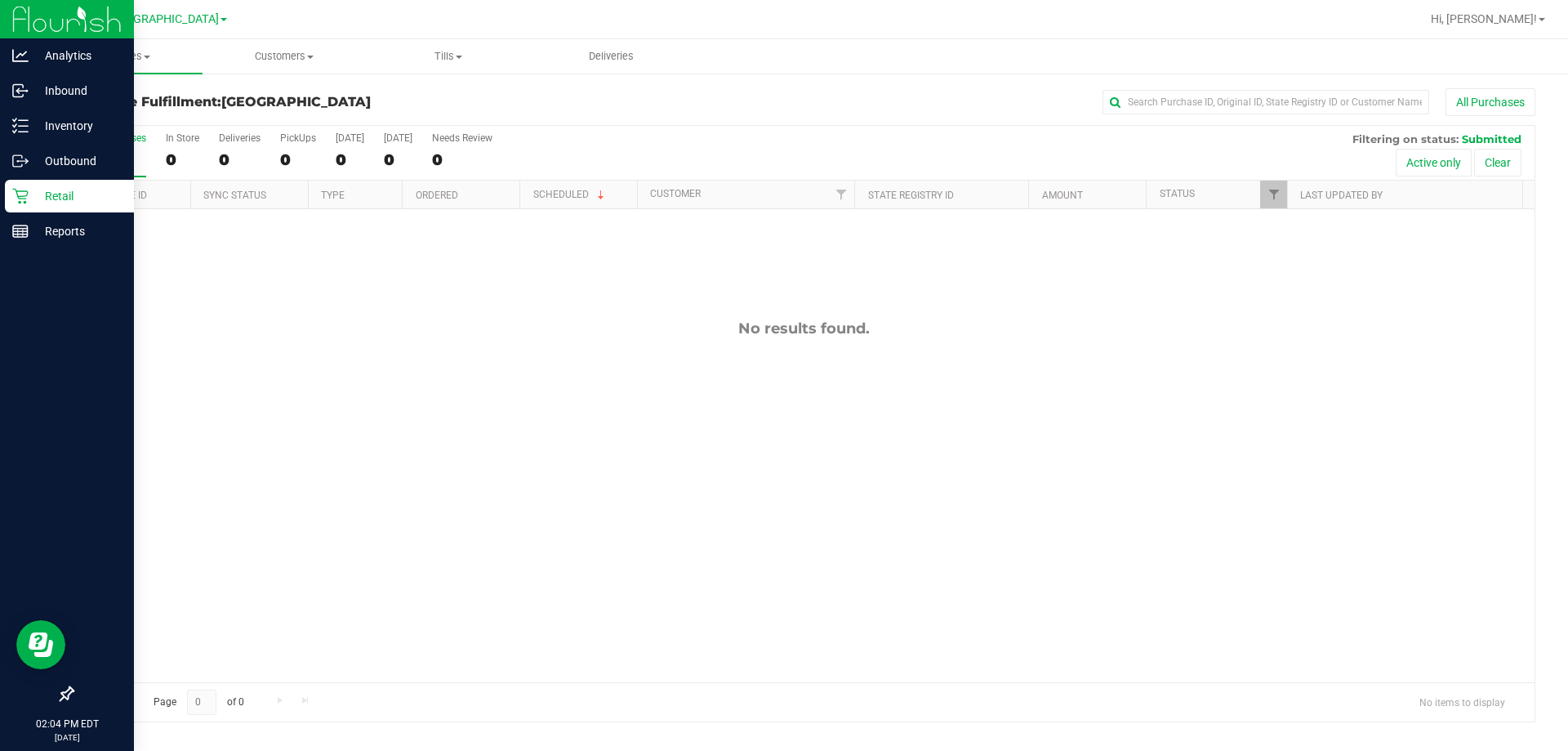 click on "Retail" at bounding box center [69, 196] 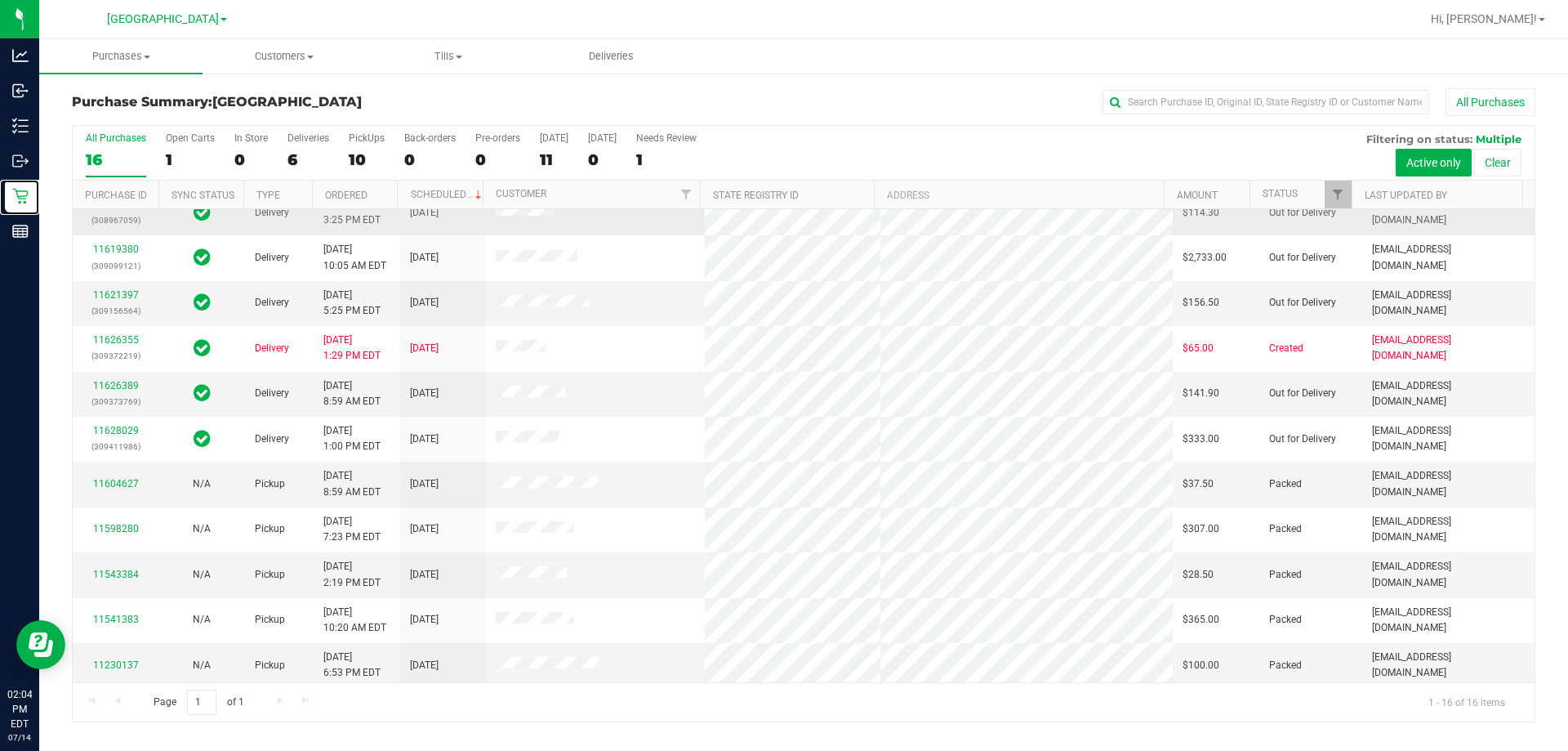 scroll, scrollTop: 82, scrollLeft: 0, axis: vertical 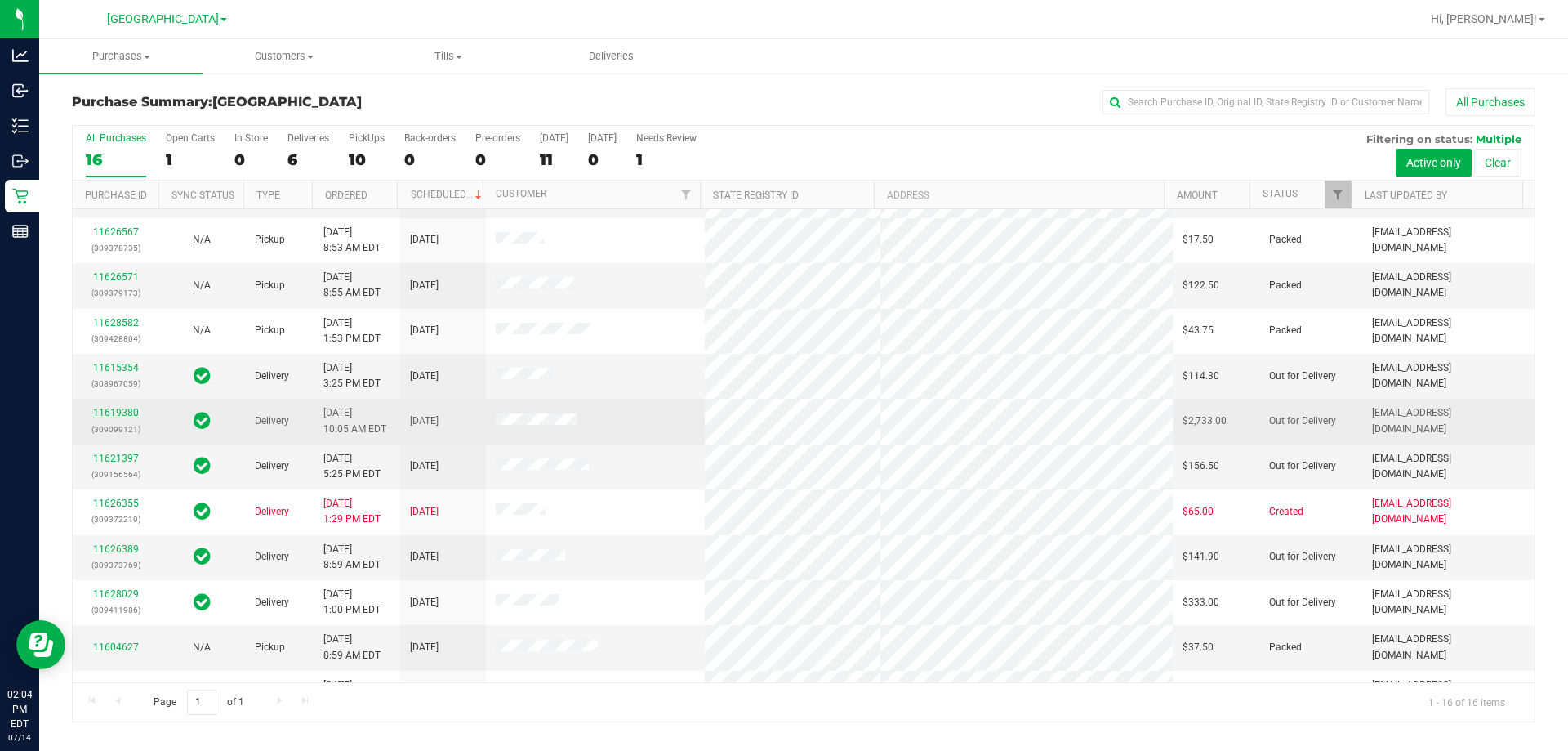 click on "11619380" at bounding box center (116, 413) 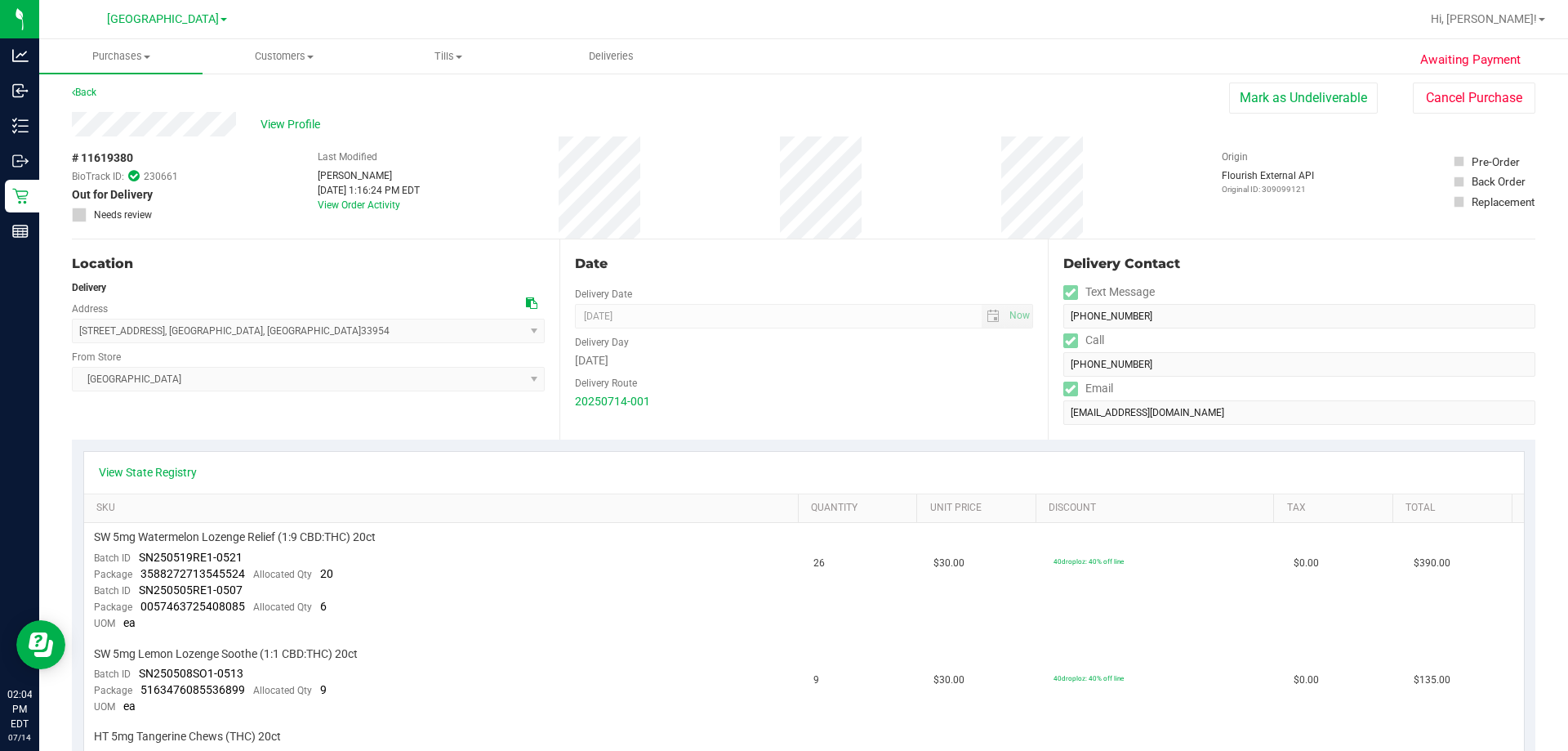 scroll, scrollTop: 0, scrollLeft: 0, axis: both 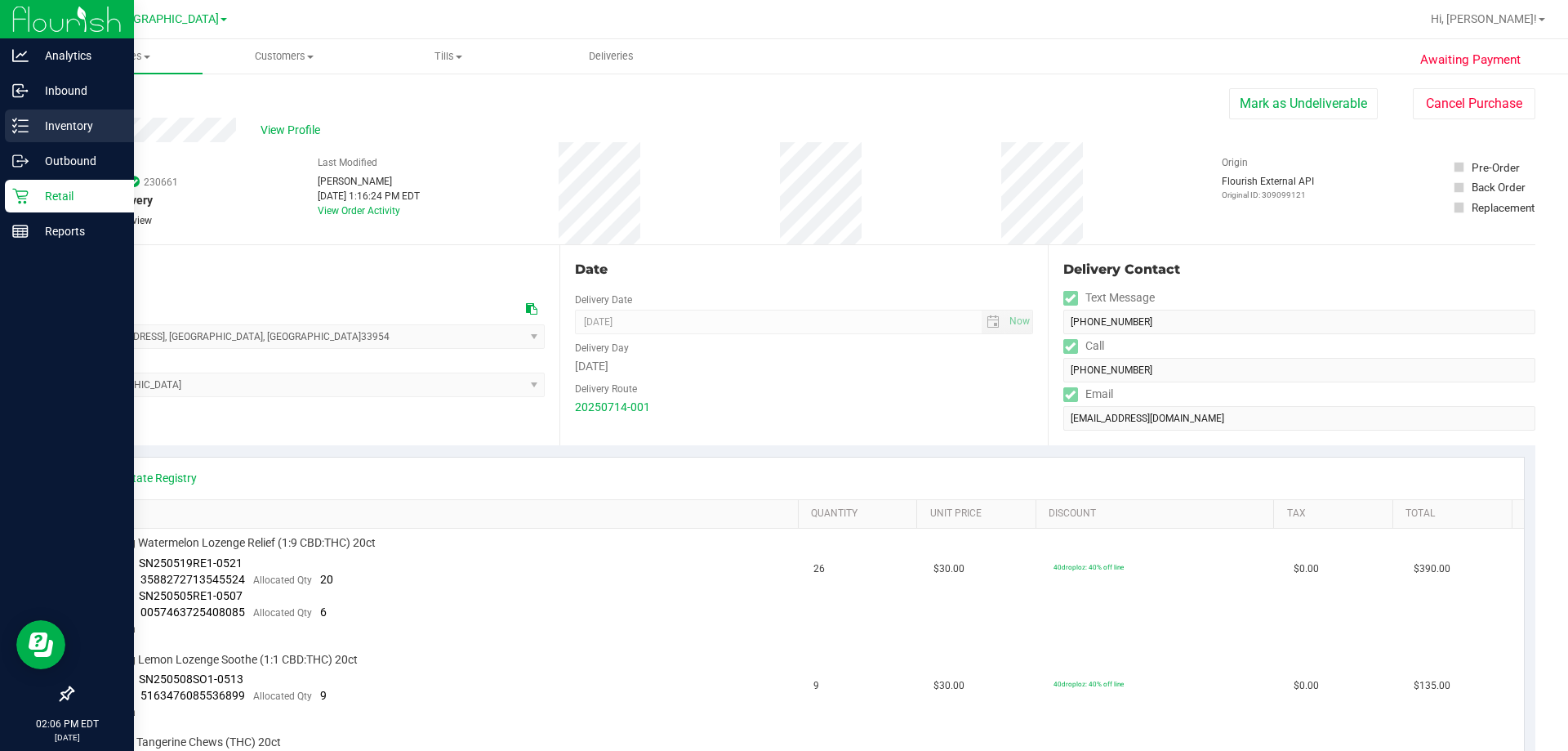 click on "Inventory" at bounding box center [69, 126] 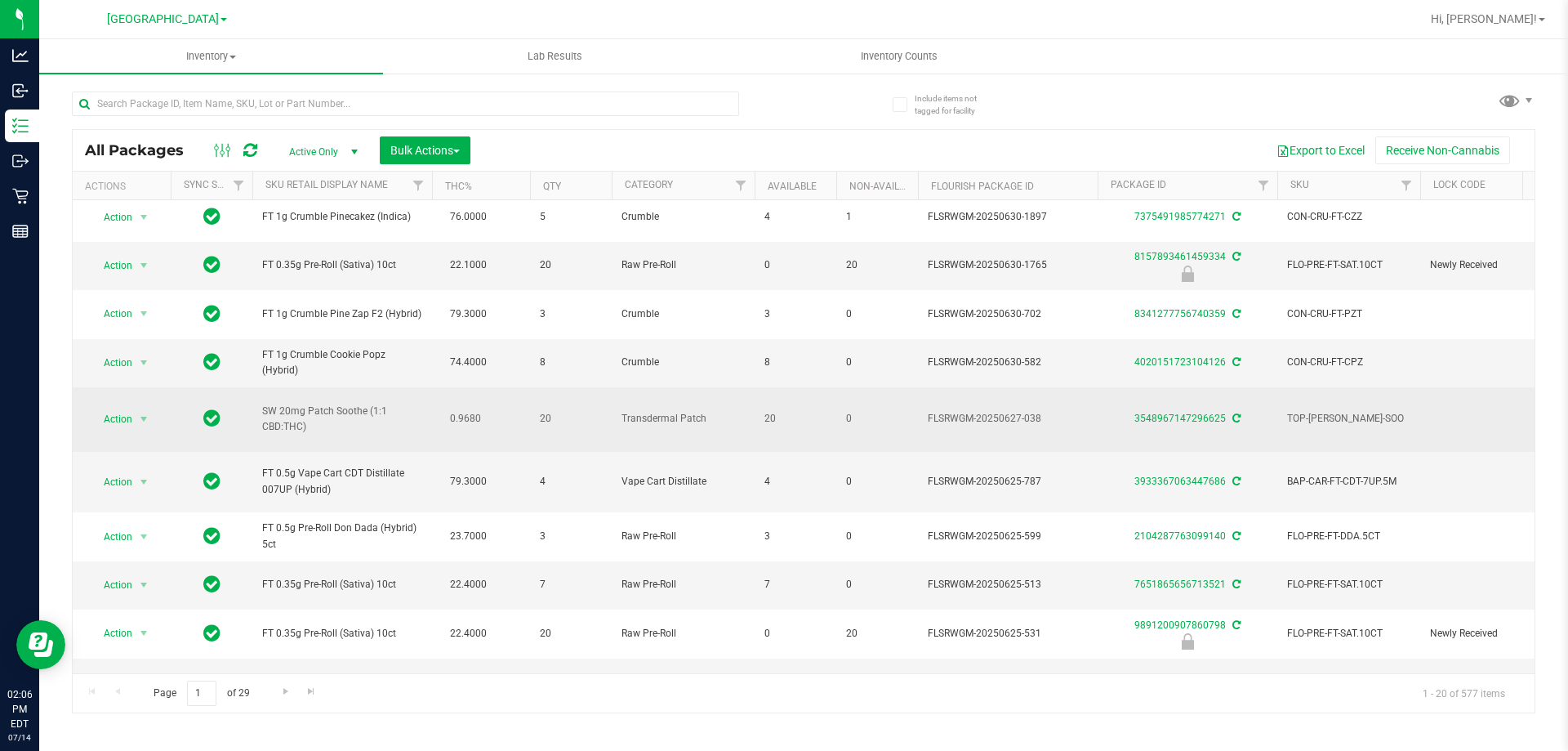 scroll, scrollTop: 409, scrollLeft: 0, axis: vertical 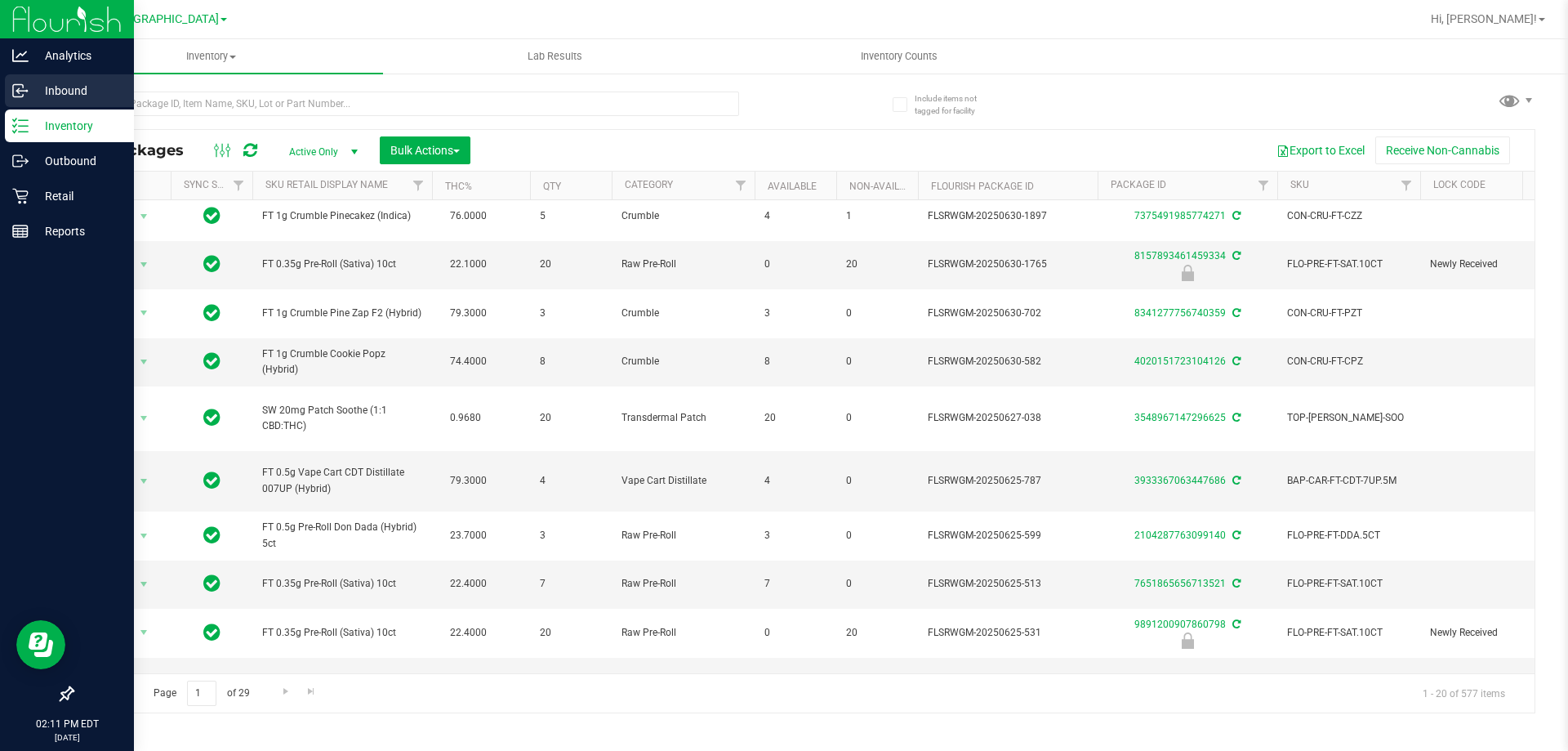 click on "Inbound" at bounding box center (78, 91) 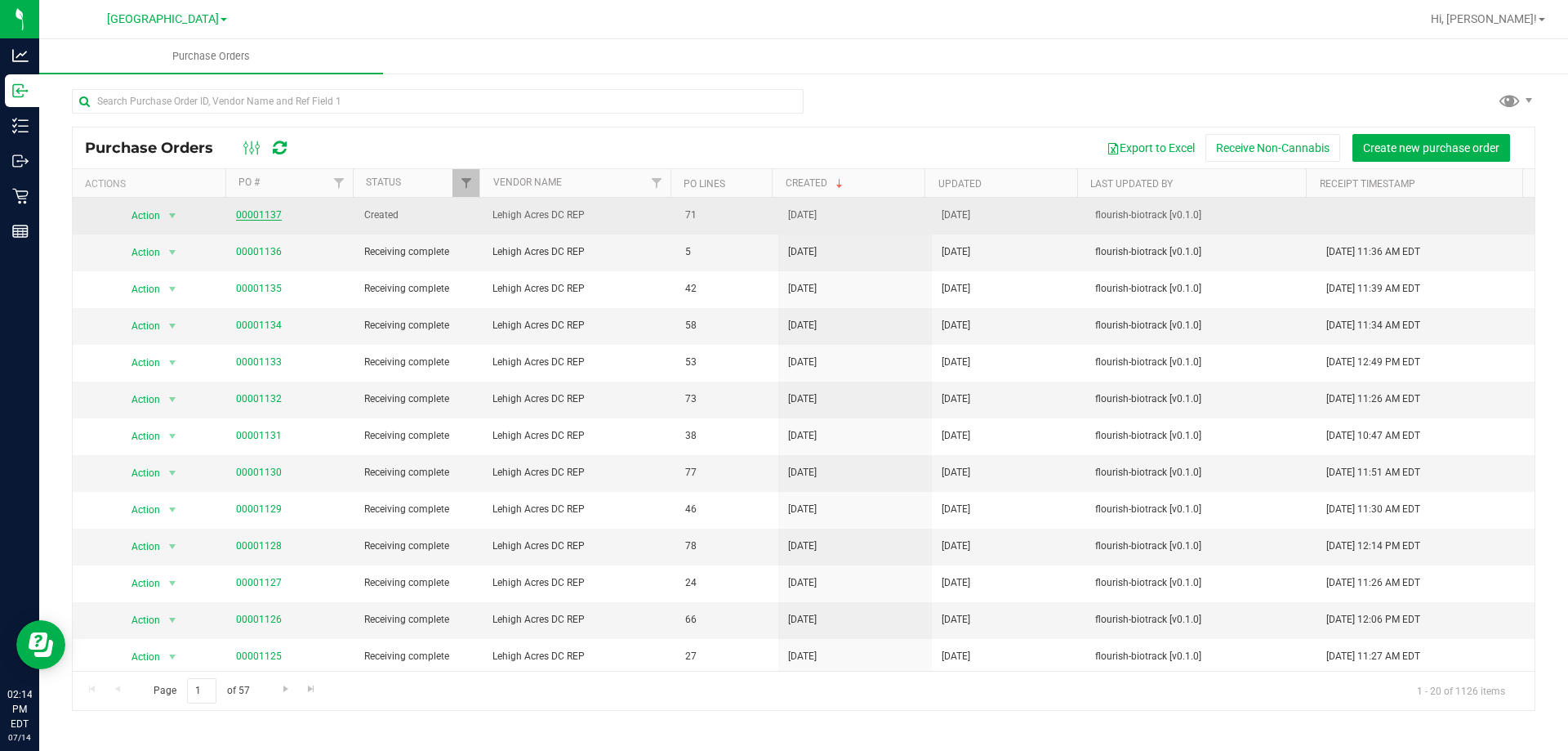 click on "00001137" at bounding box center [259, 215] 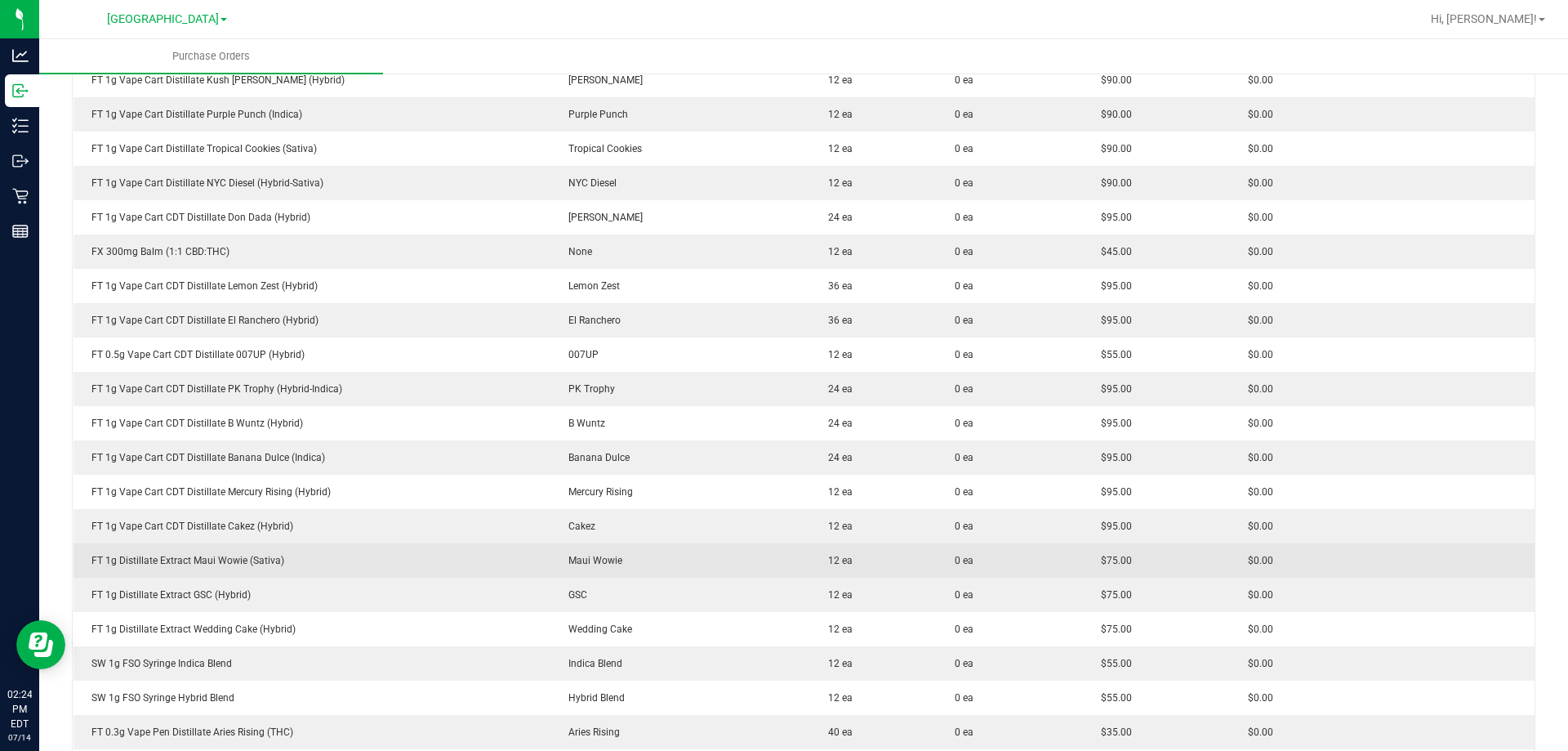 scroll, scrollTop: 1688, scrollLeft: 0, axis: vertical 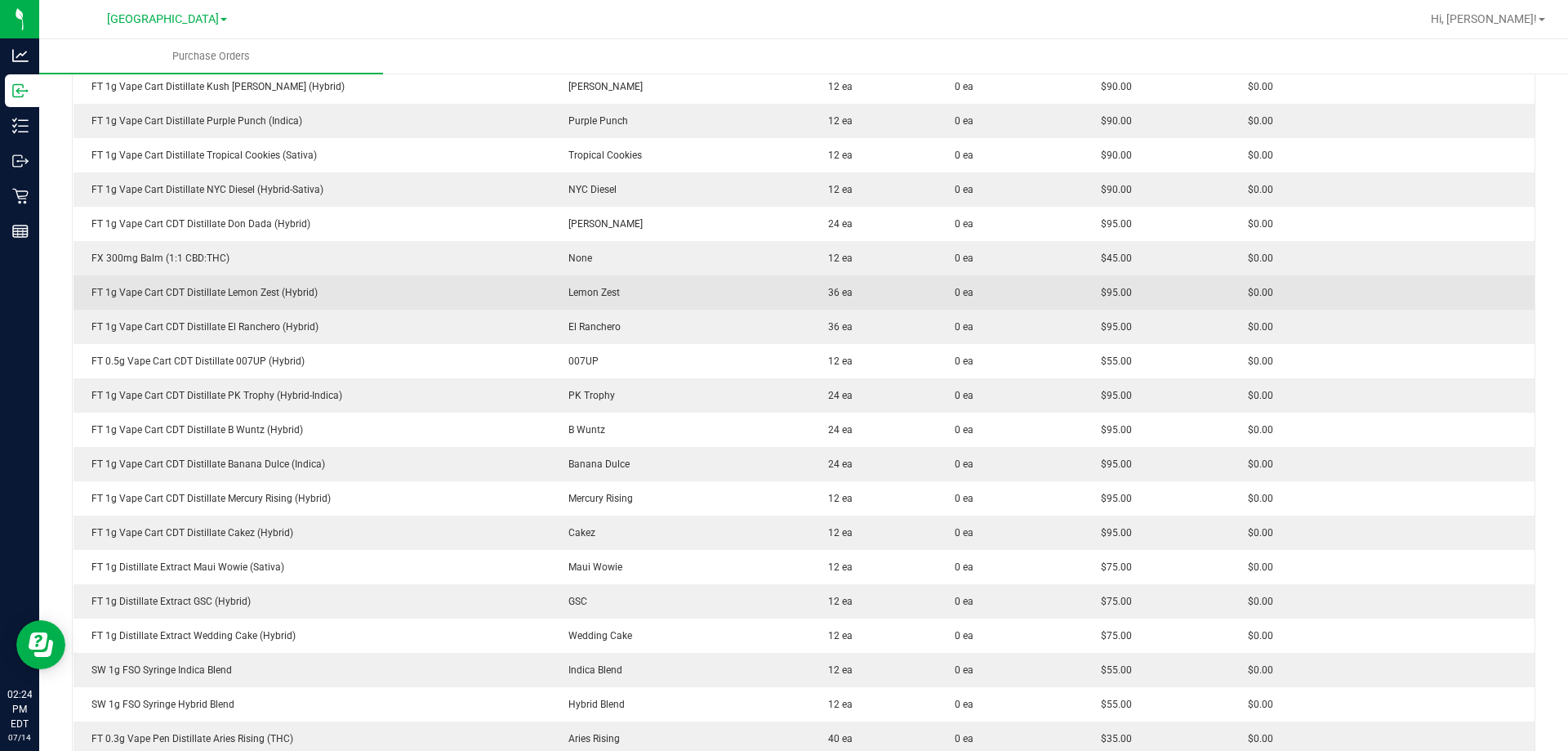 click on "FT 1g Vape Cart CDT Distillate Lemon Zest (Hybrid)" at bounding box center [312, 293] 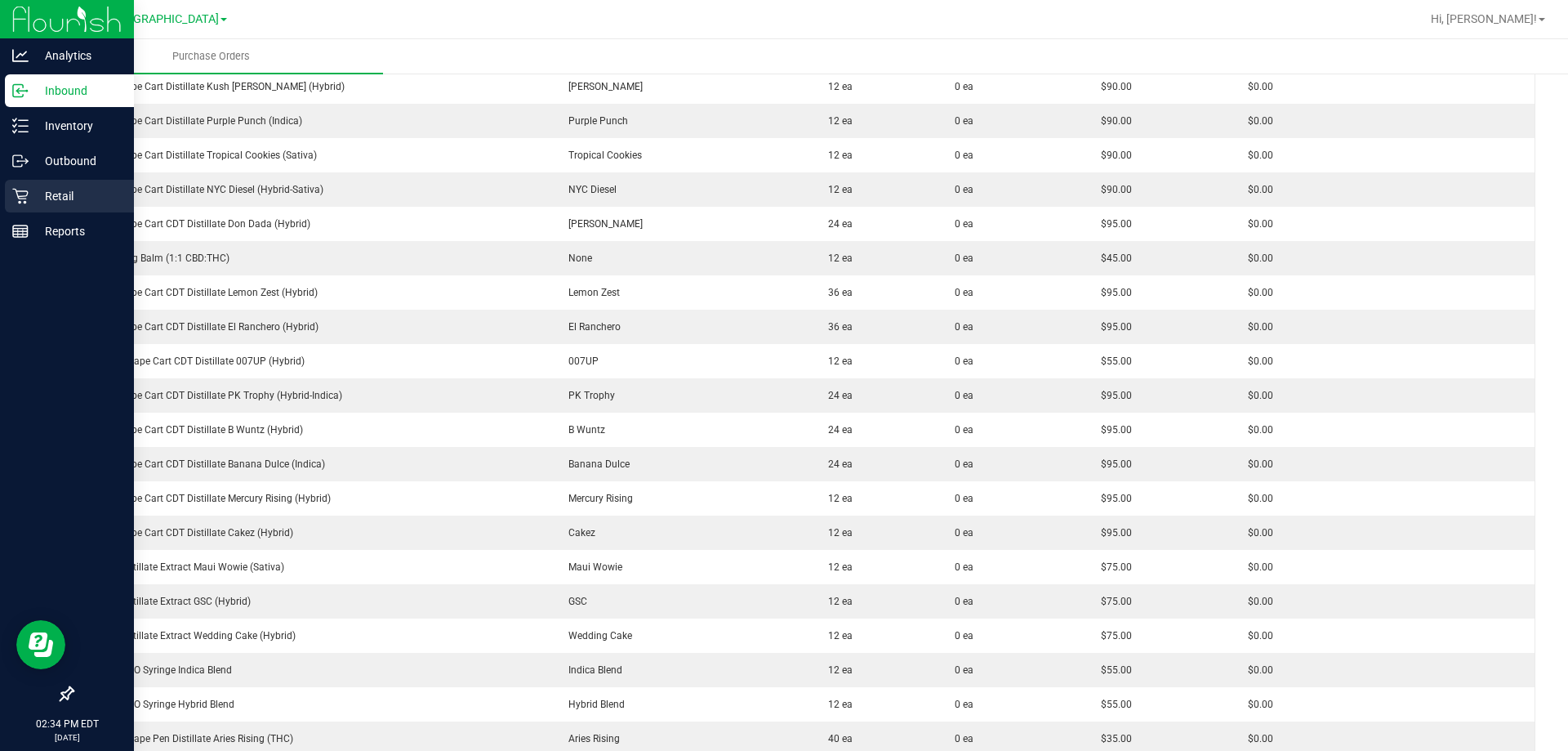 click on "Retail" at bounding box center [78, 196] 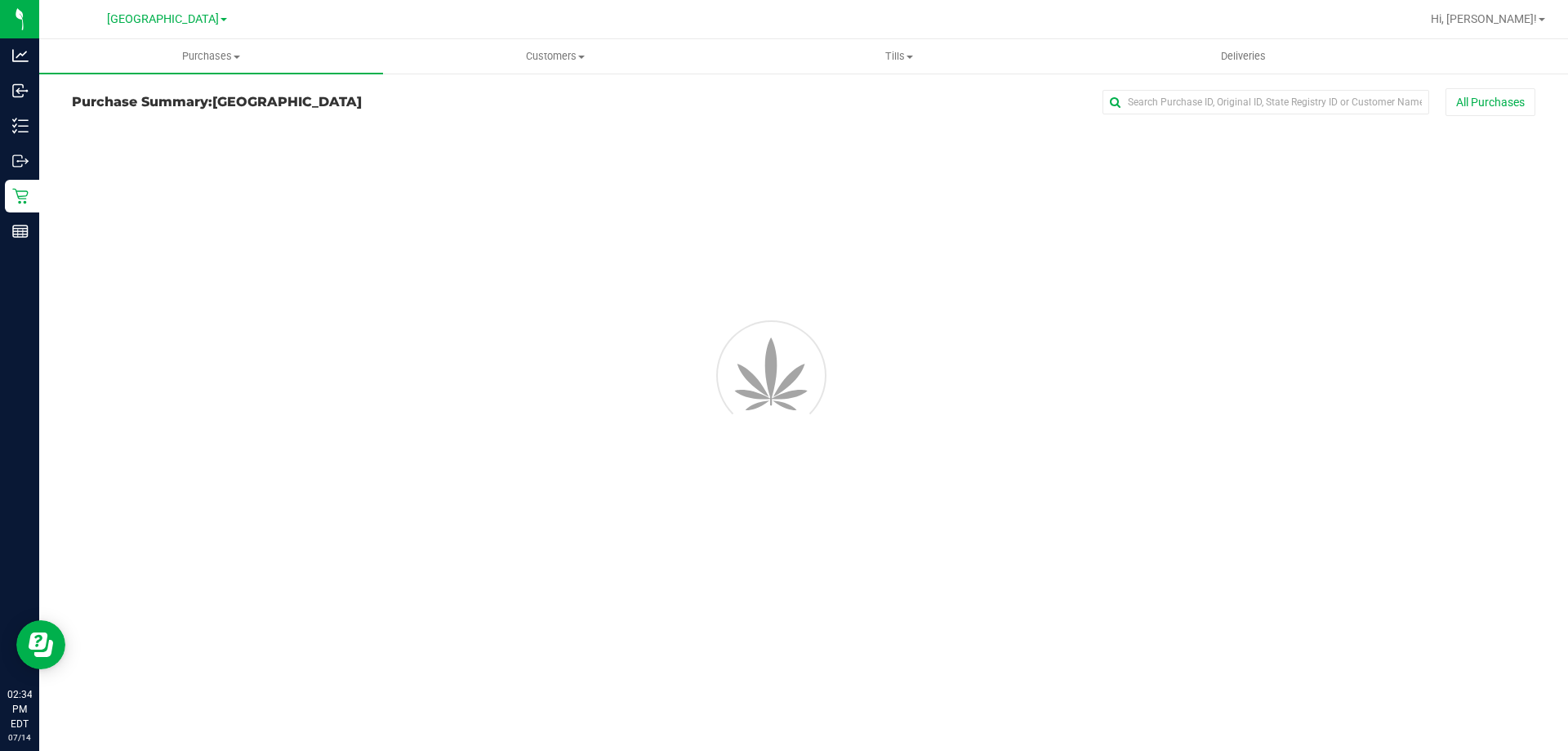 scroll, scrollTop: 0, scrollLeft: 0, axis: both 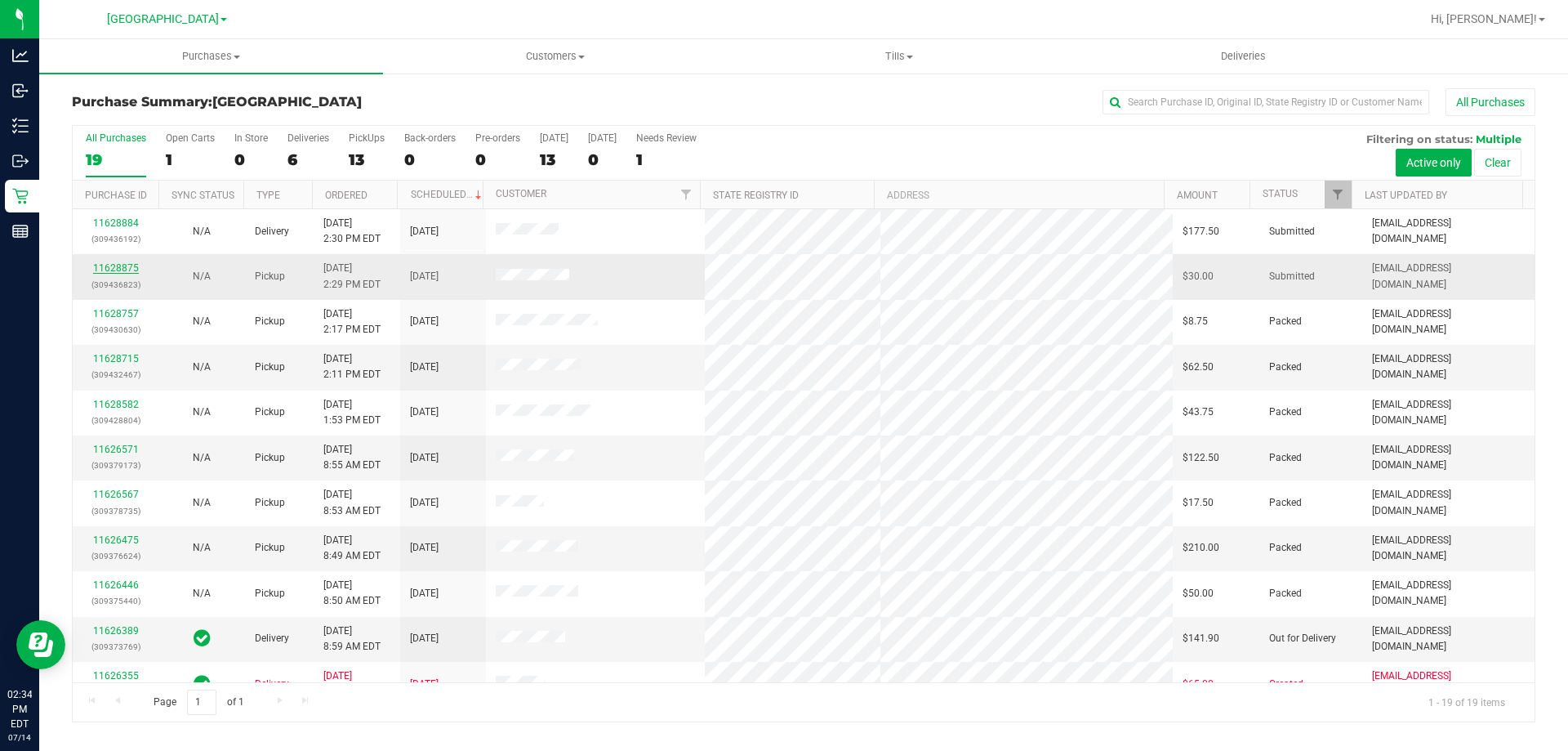 click on "11628875" at bounding box center [116, 268] 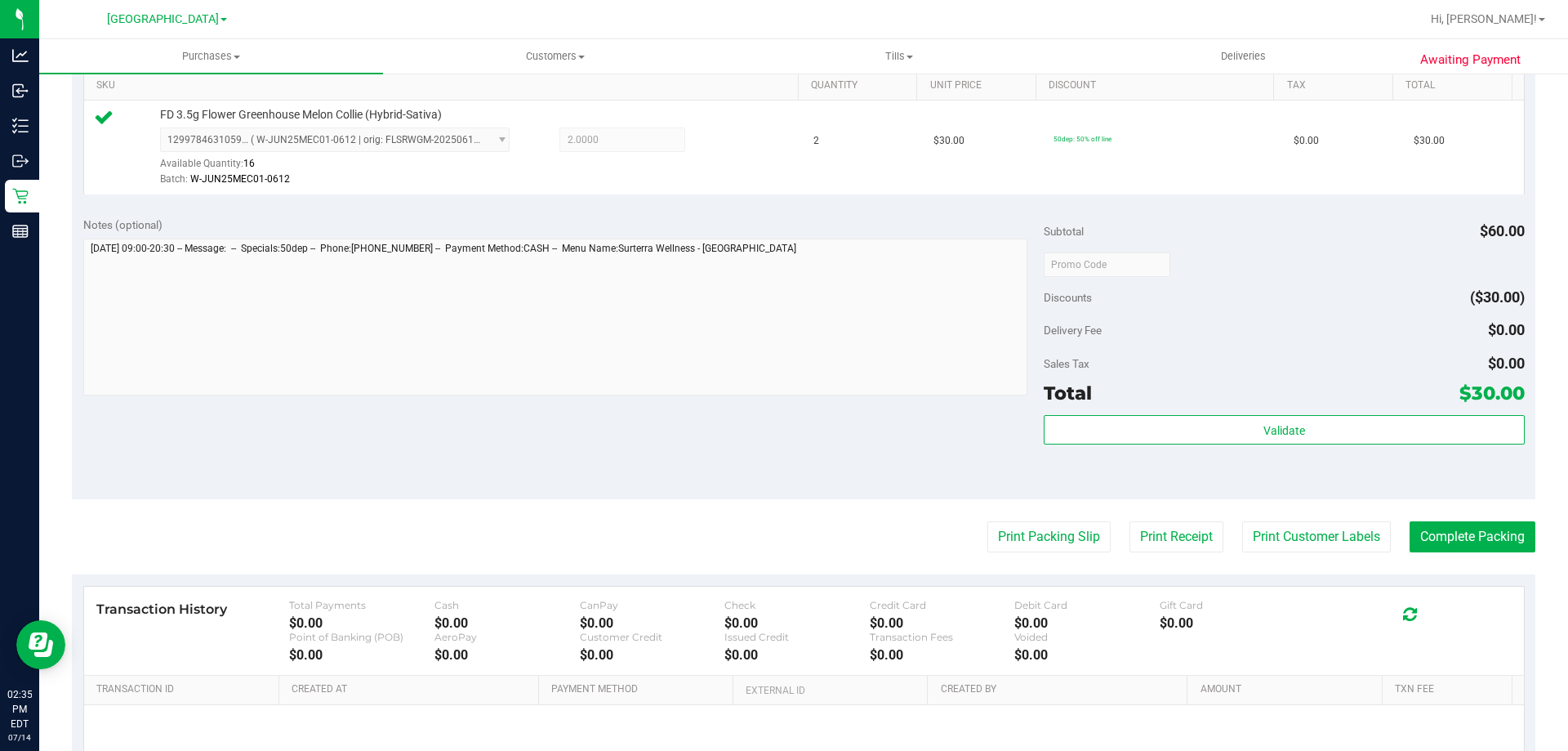 scroll, scrollTop: 585, scrollLeft: 0, axis: vertical 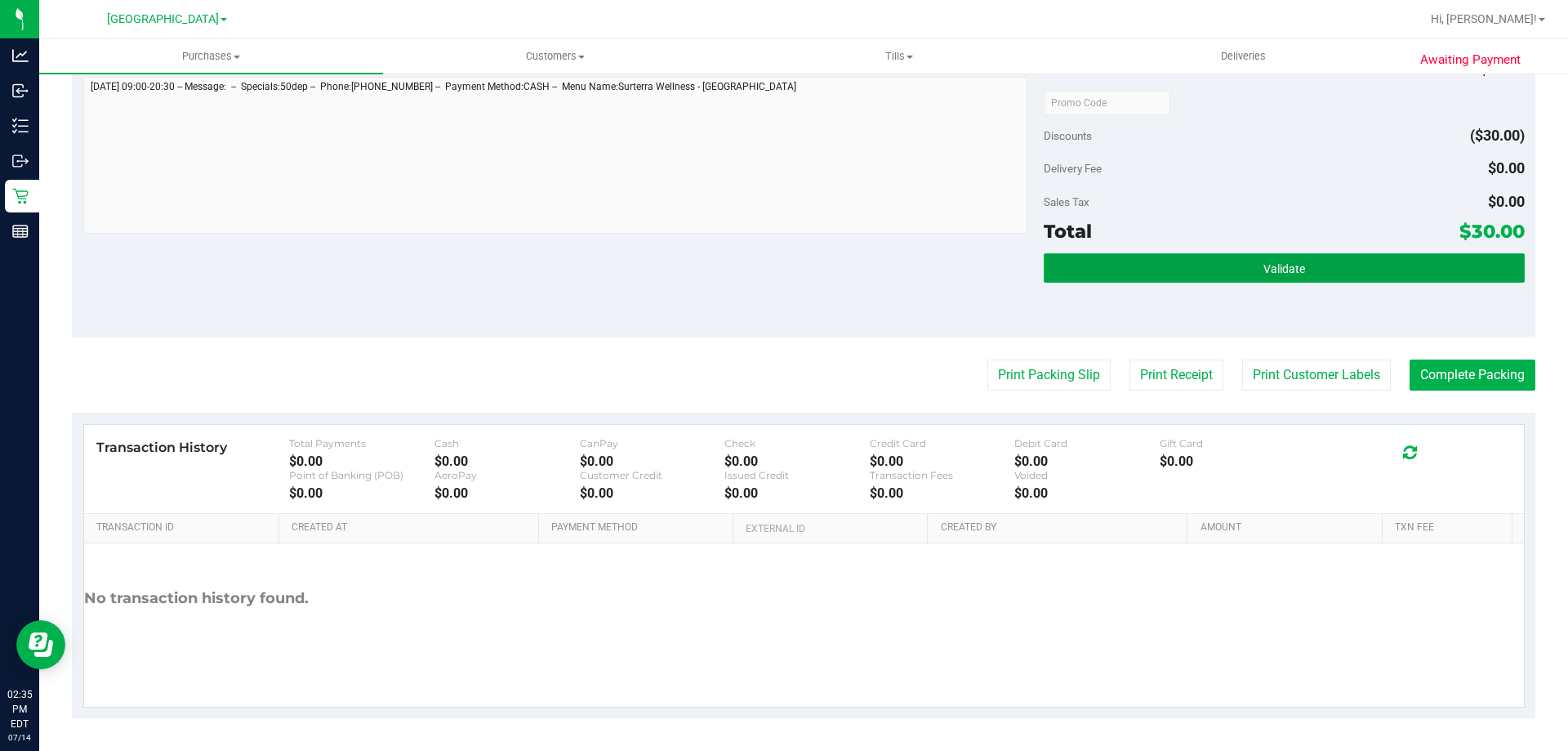 click on "Validate" at bounding box center [1284, 268] 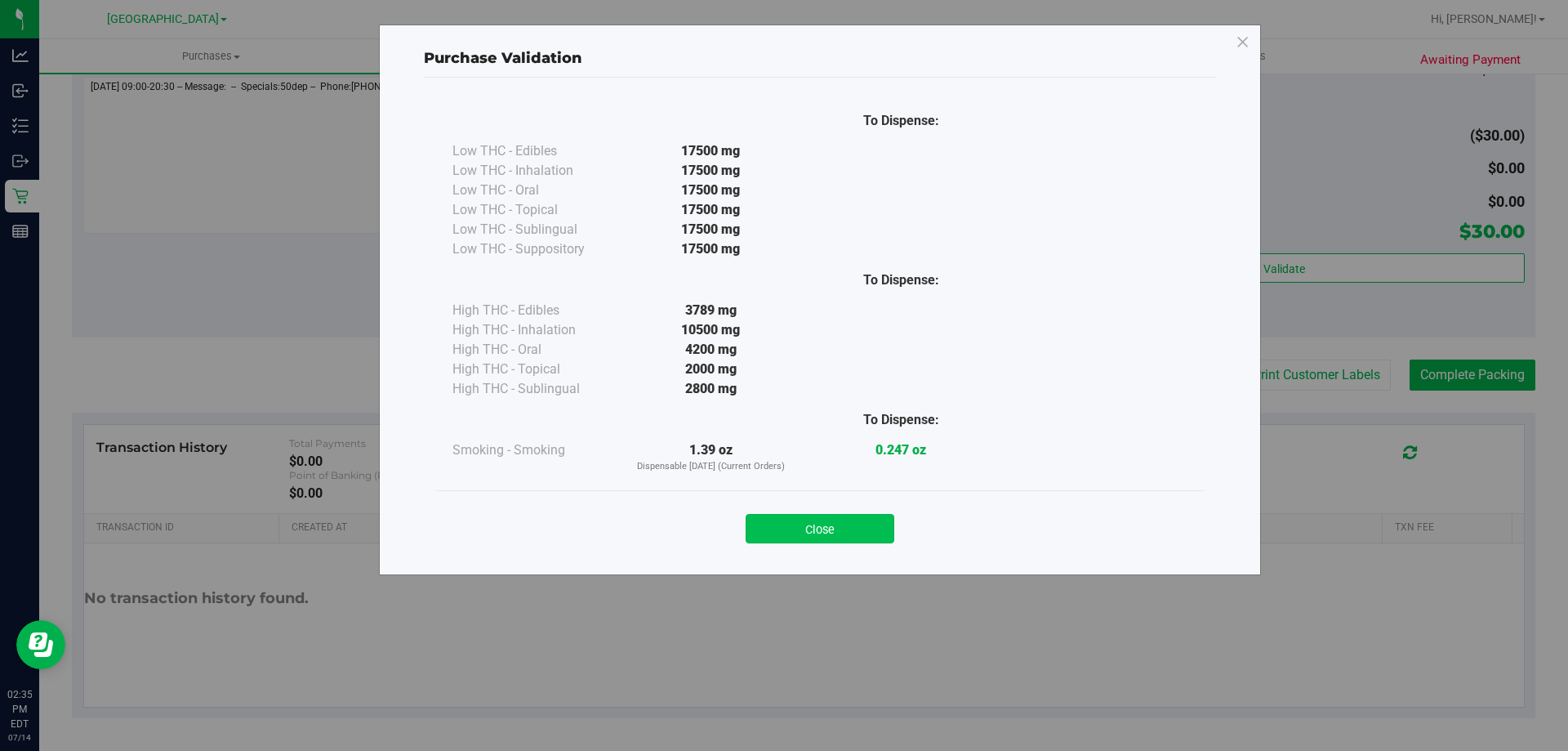 click on "Close" at bounding box center [820, 529] 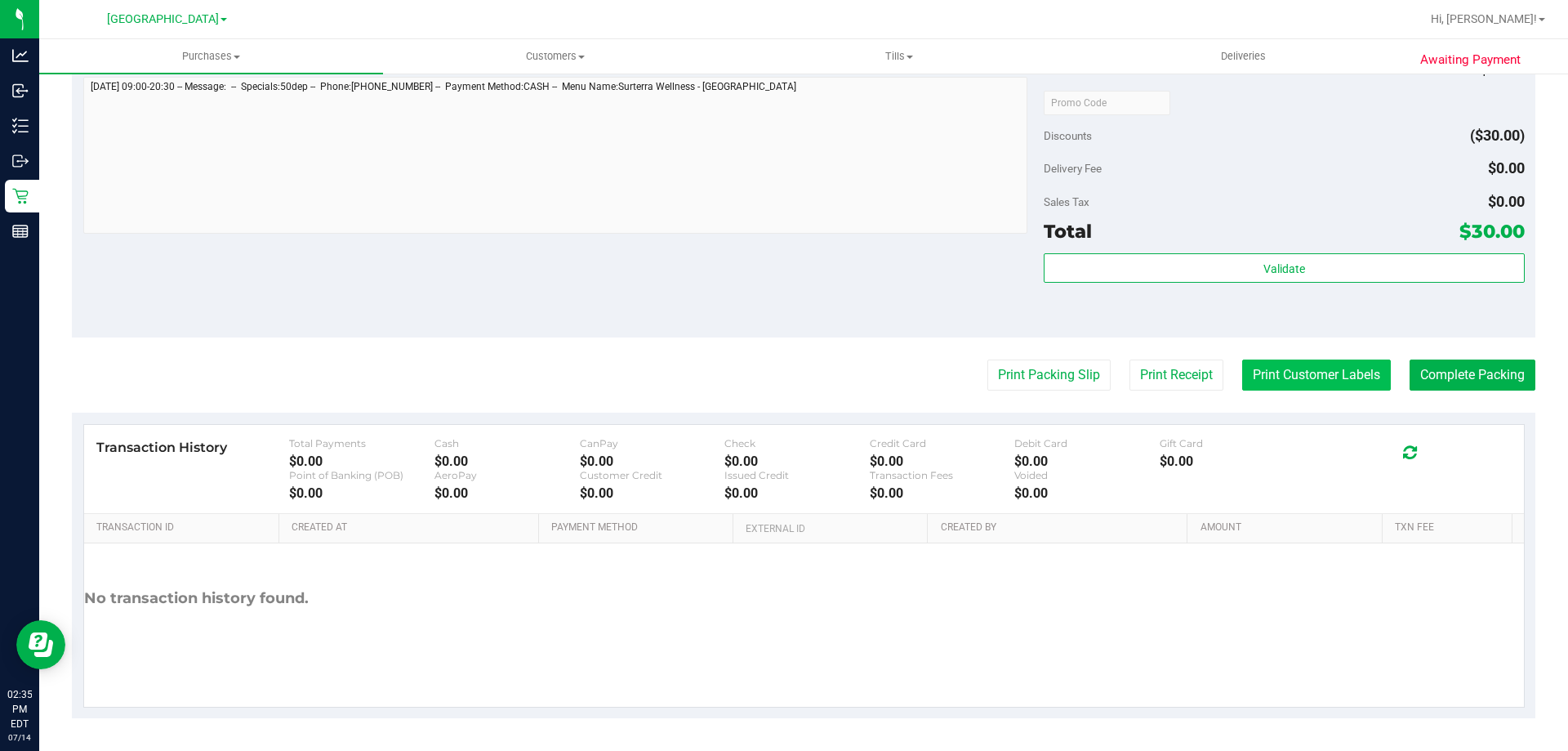 click on "Print Customer Labels" at bounding box center [1316, 375] 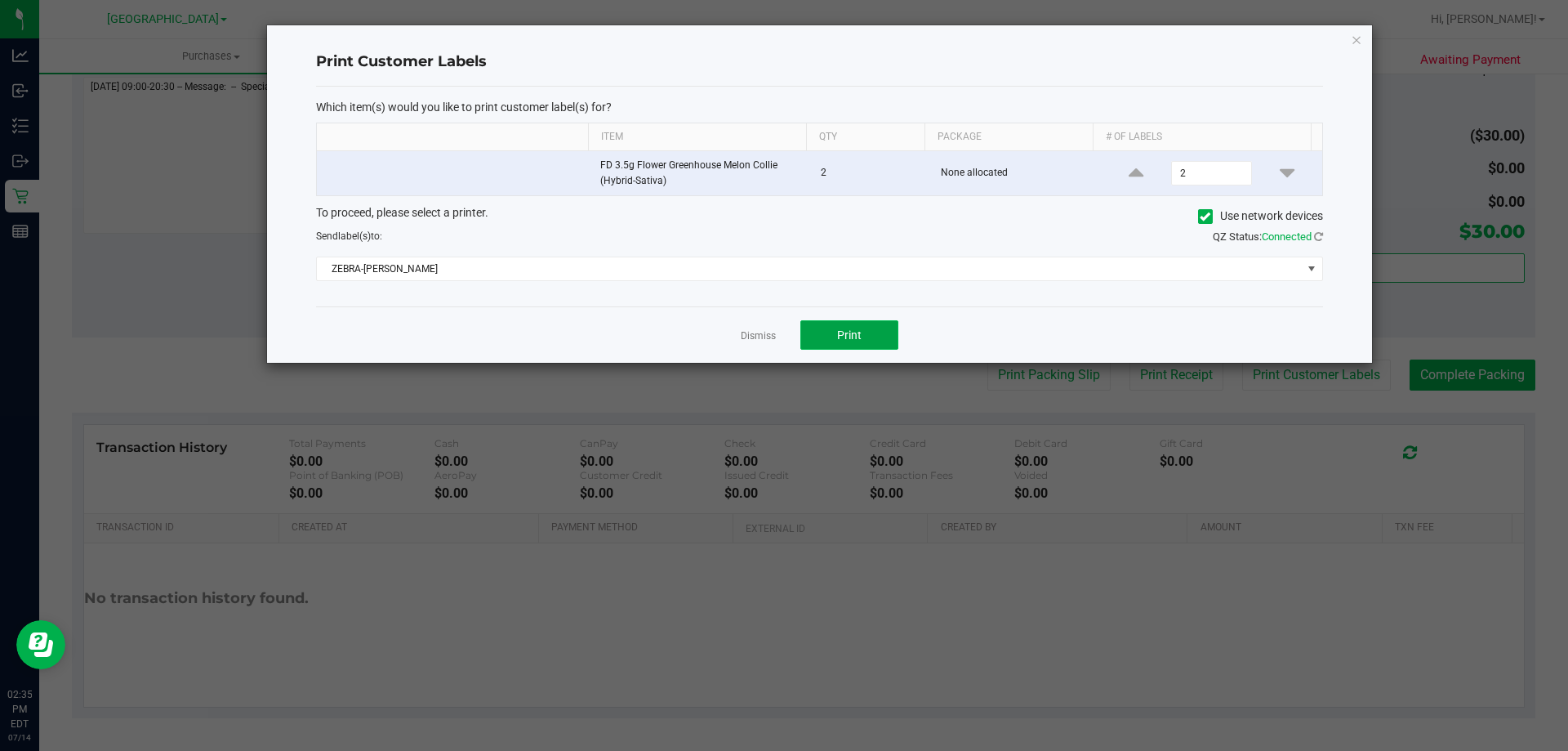 click on "Print" 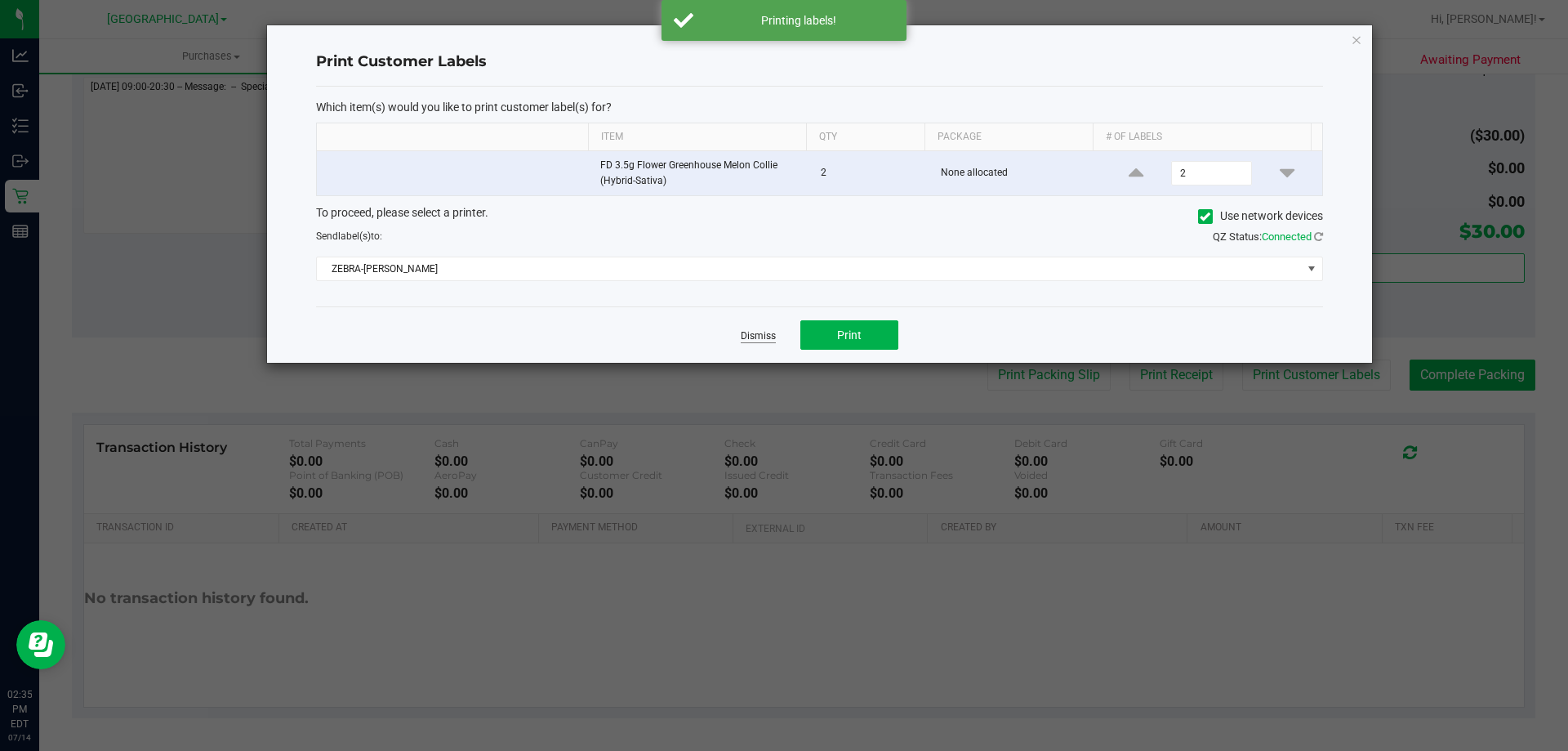 click on "Dismiss" 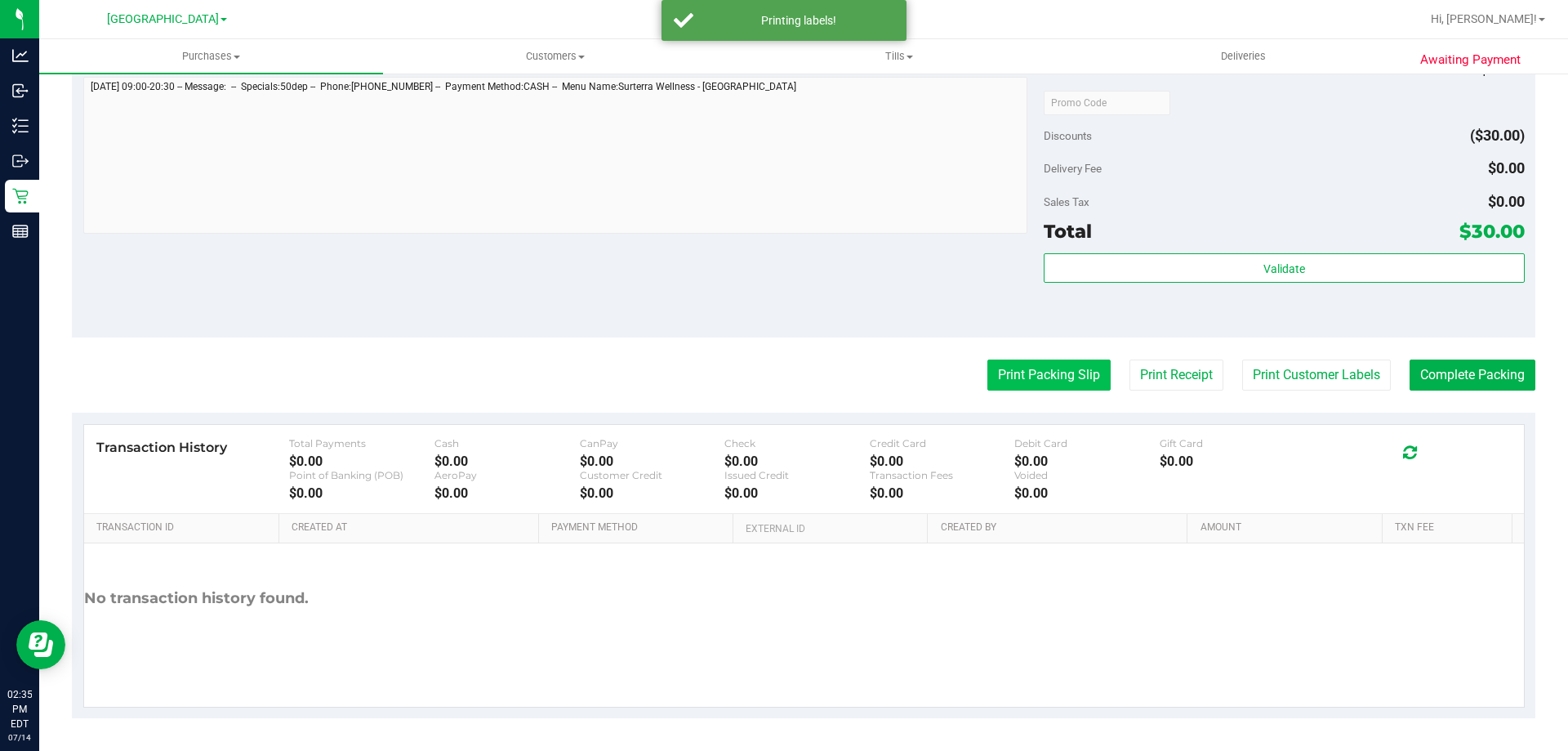 click on "Print Packing Slip" at bounding box center (1049, 375) 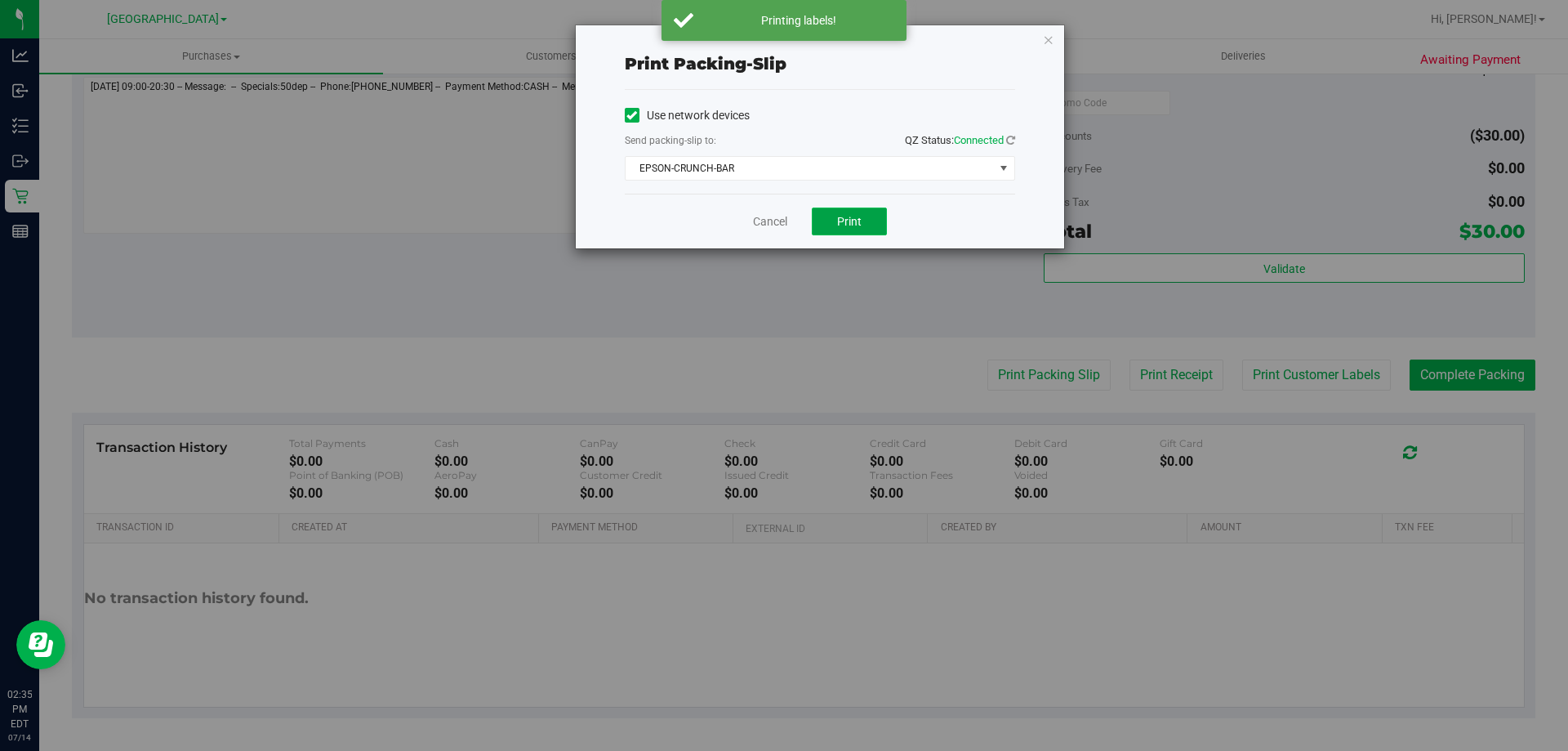 click on "Print" at bounding box center (849, 221) 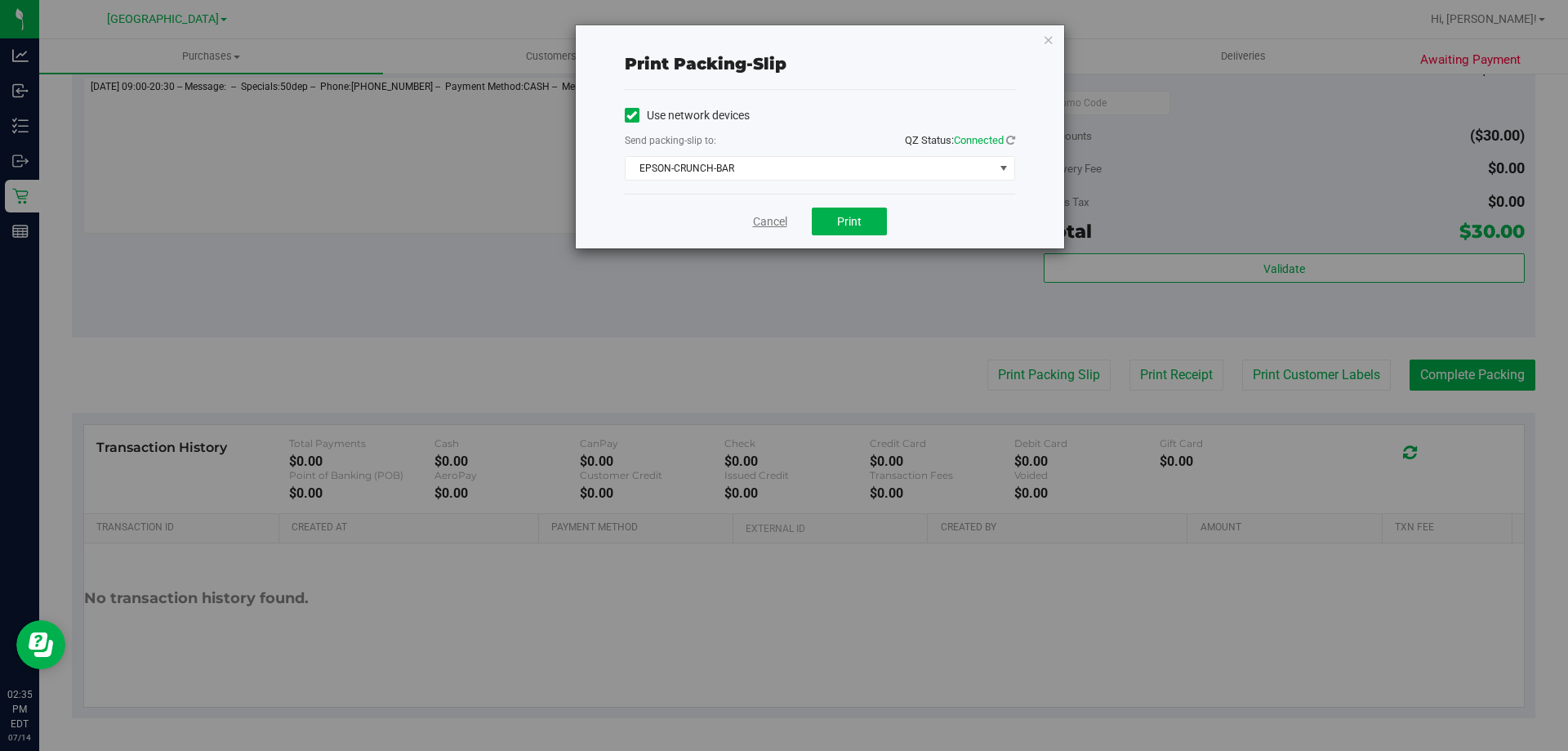 click on "Cancel" at bounding box center (770, 221) 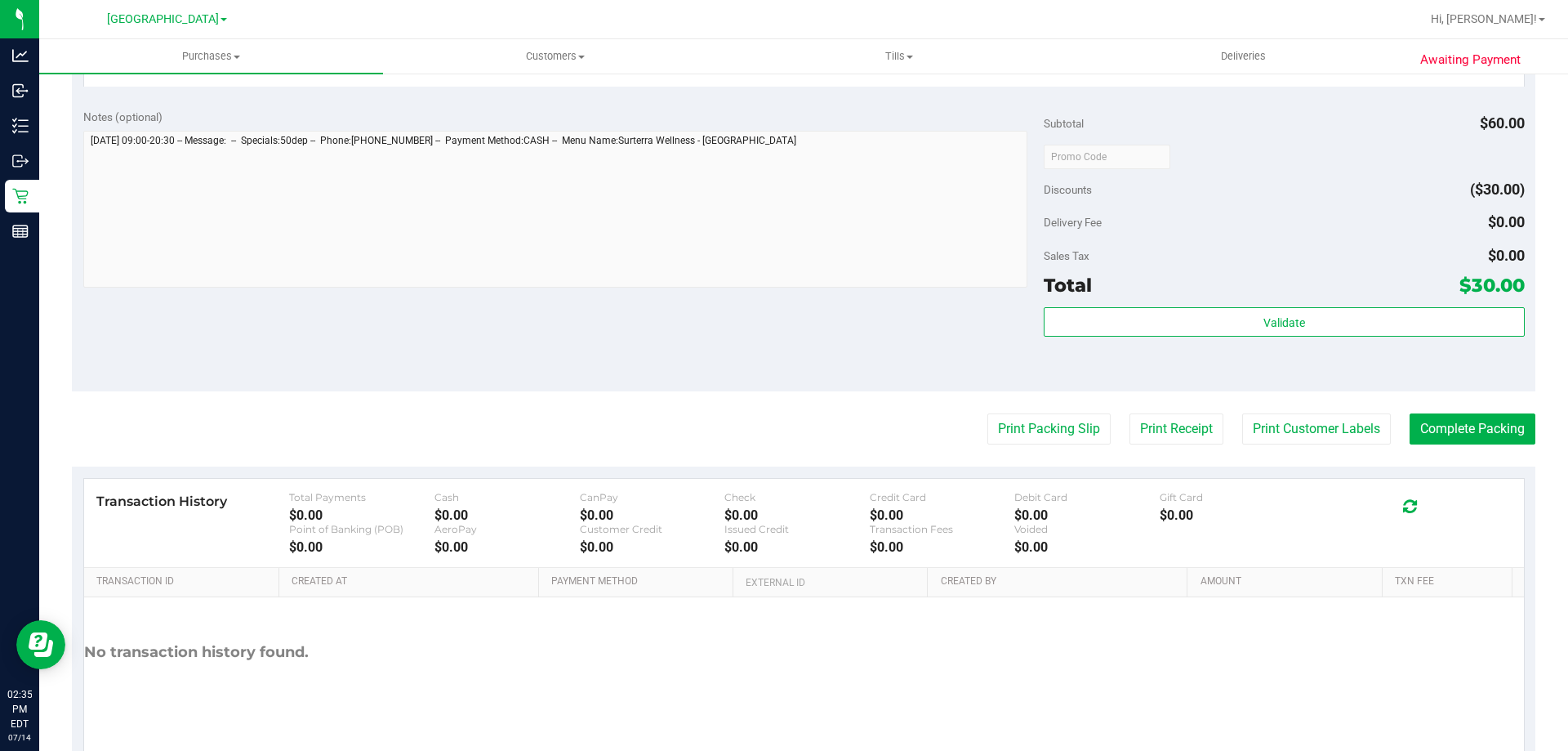 scroll, scrollTop: 498, scrollLeft: 0, axis: vertical 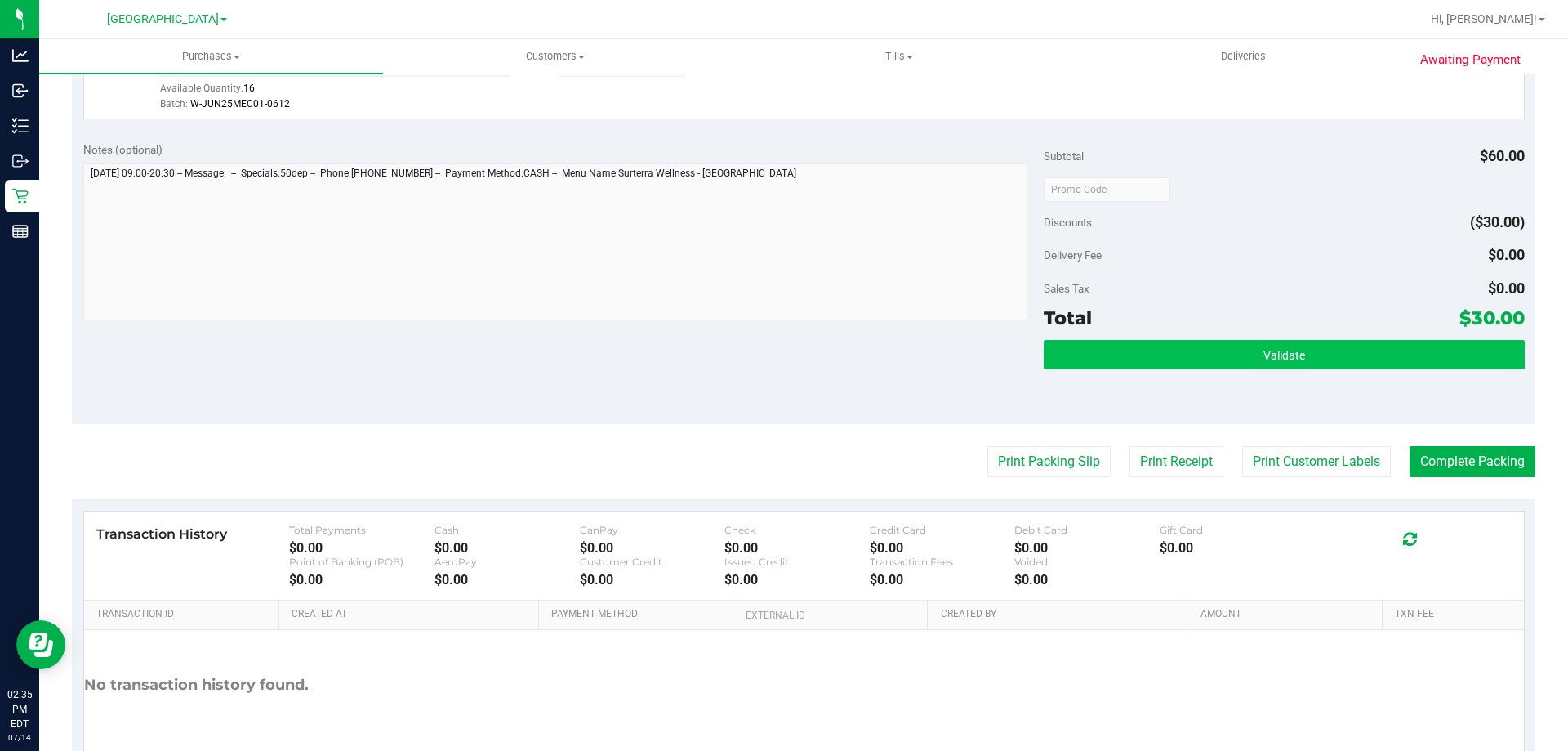 click on "Validate" at bounding box center [1284, 355] 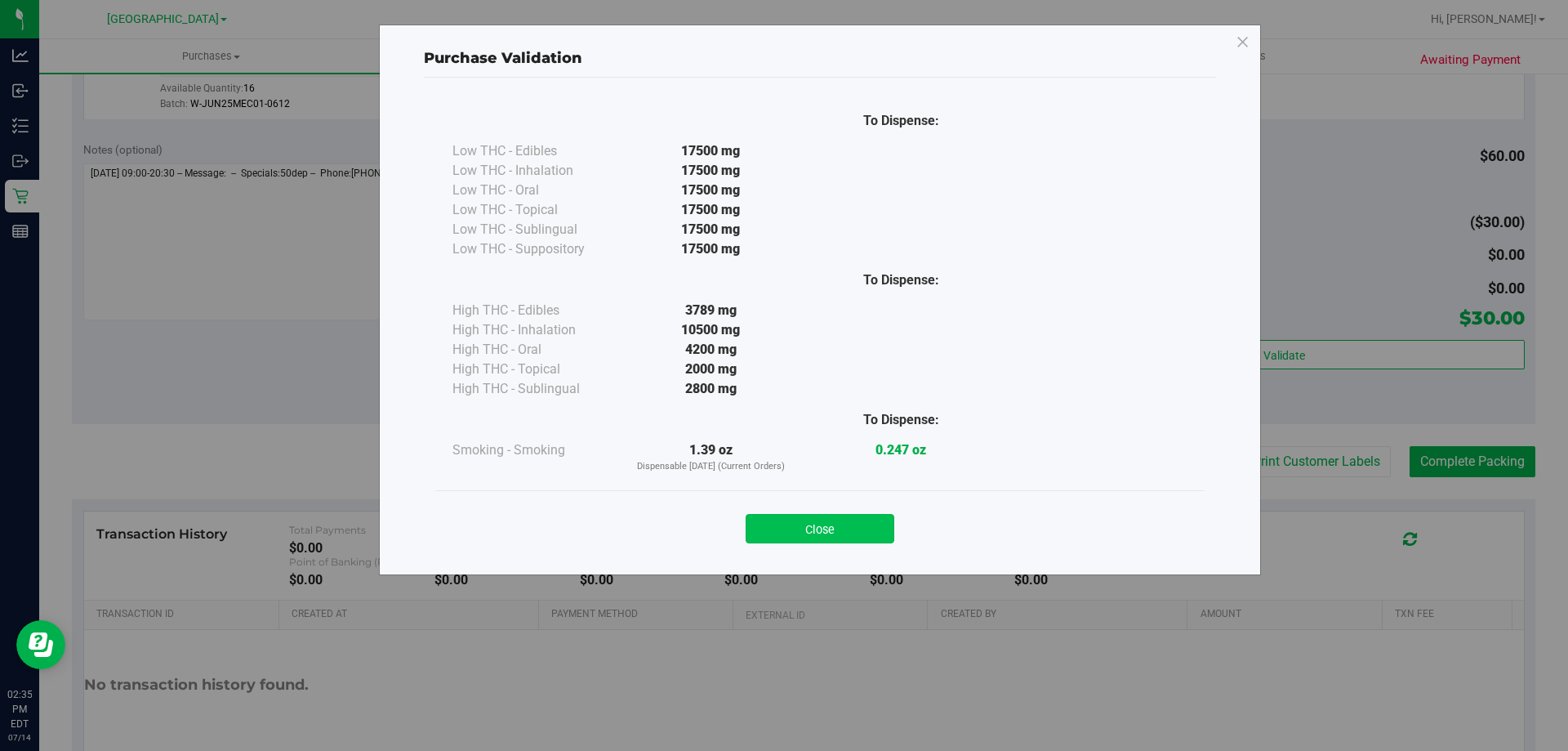click on "Close" at bounding box center [820, 529] 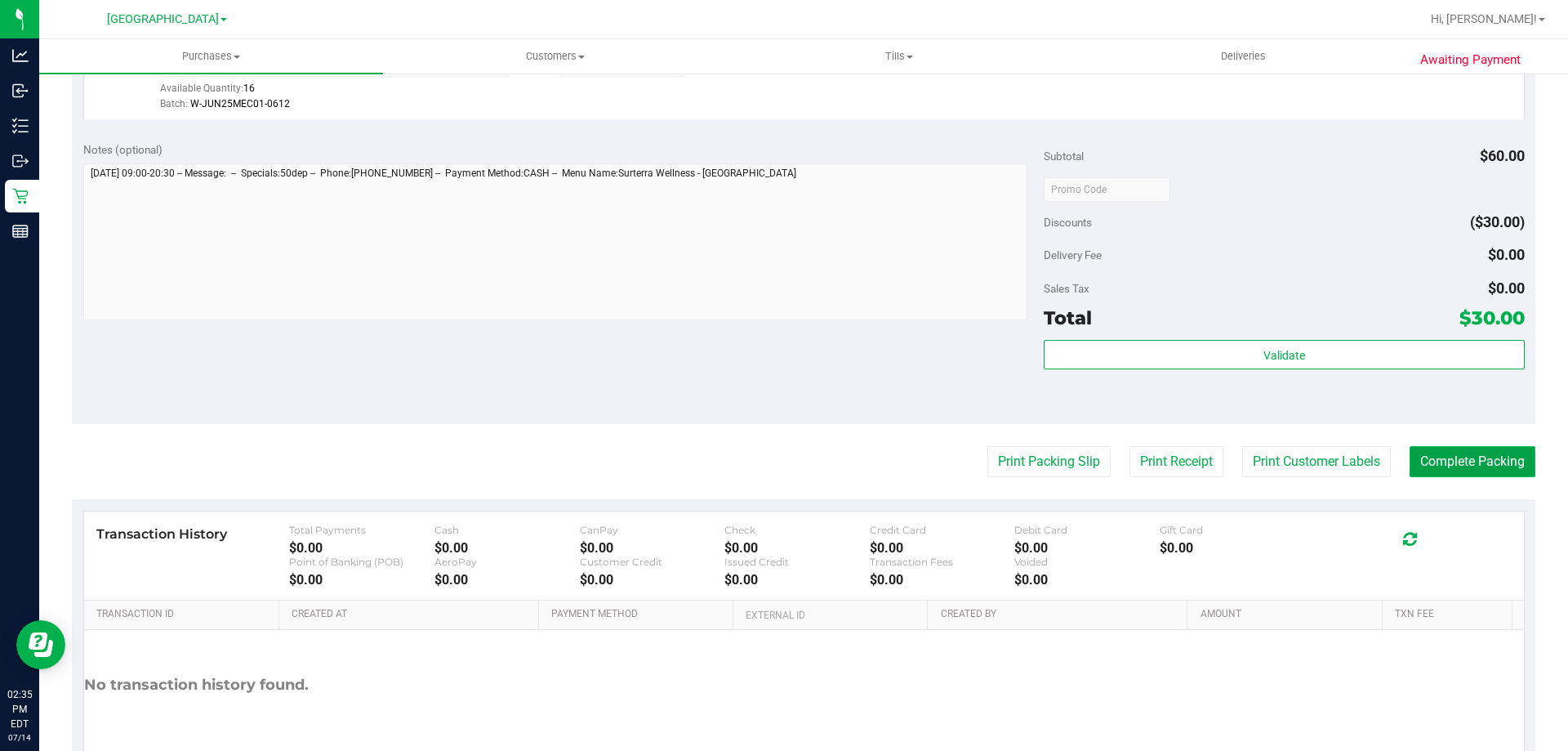 click on "Complete Packing" at bounding box center [1472, 462] 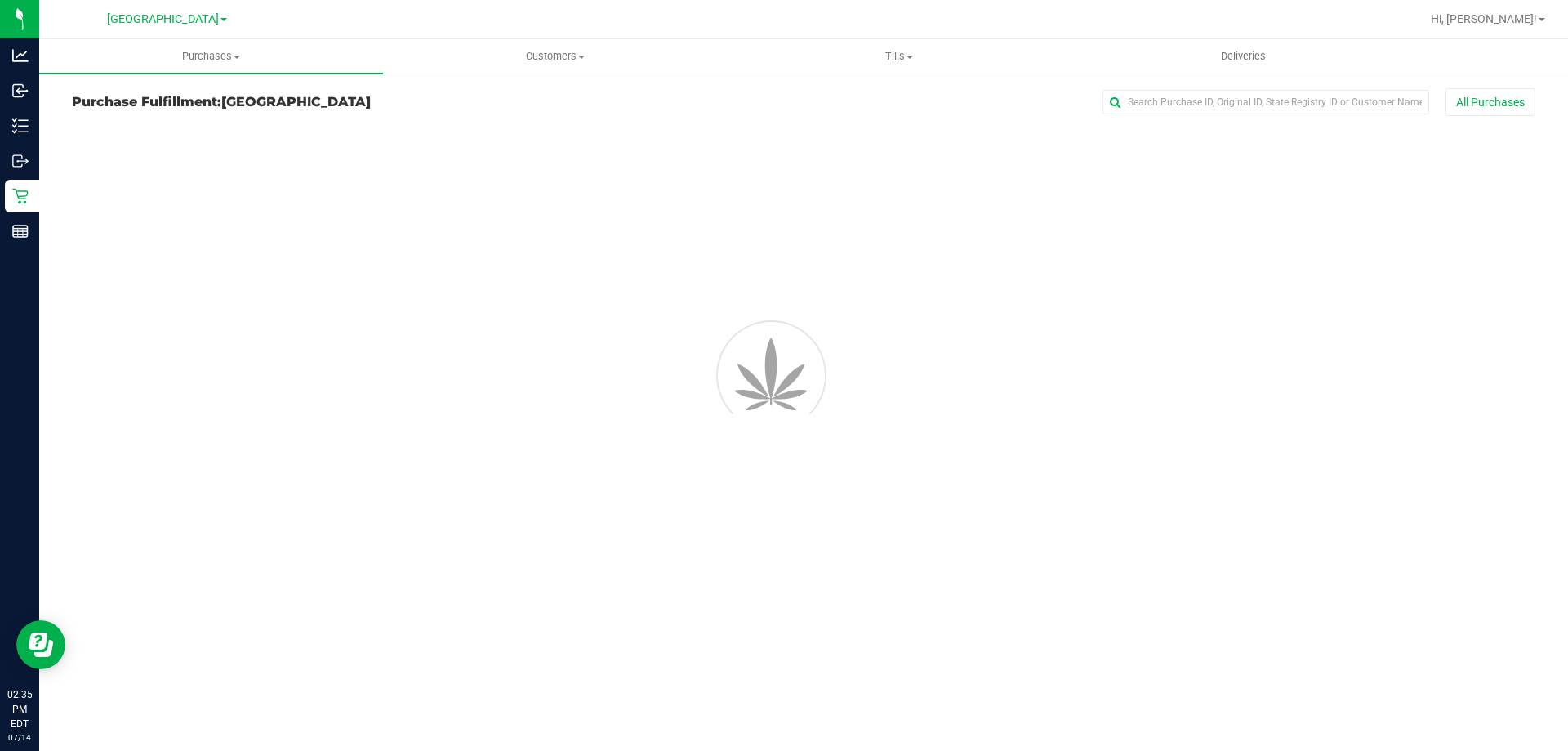 scroll, scrollTop: 0, scrollLeft: 0, axis: both 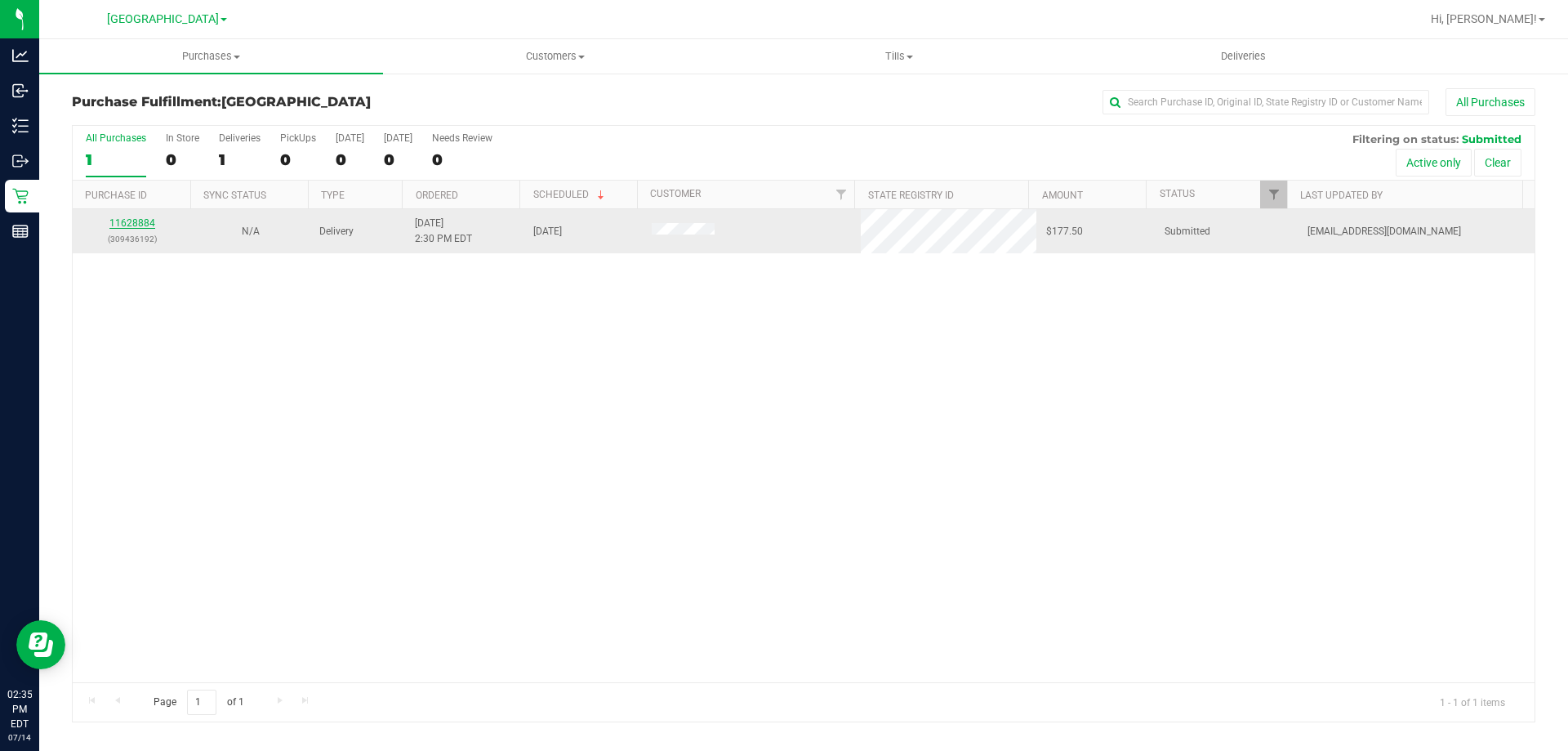 click on "11628884" at bounding box center [132, 223] 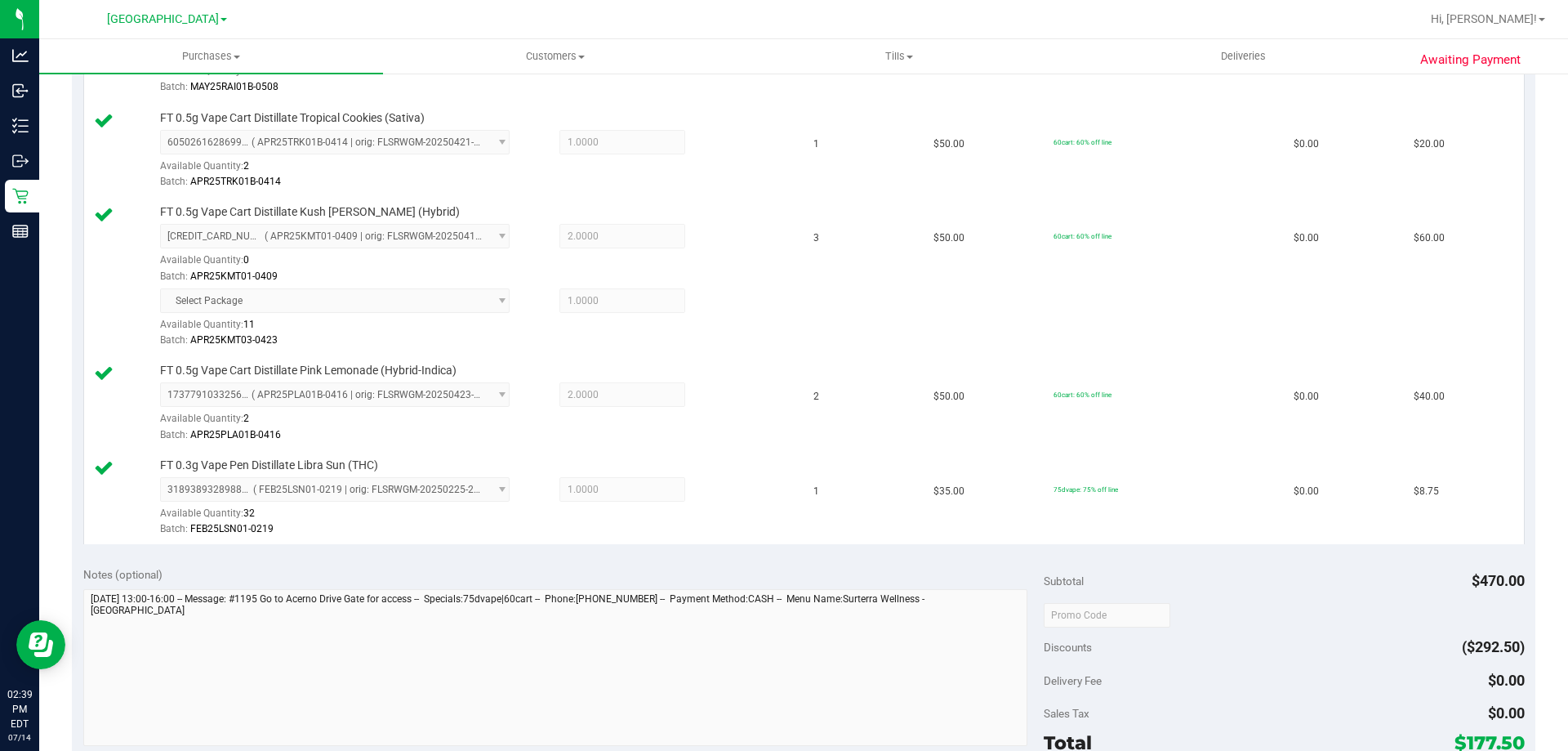 scroll, scrollTop: 775, scrollLeft: 0, axis: vertical 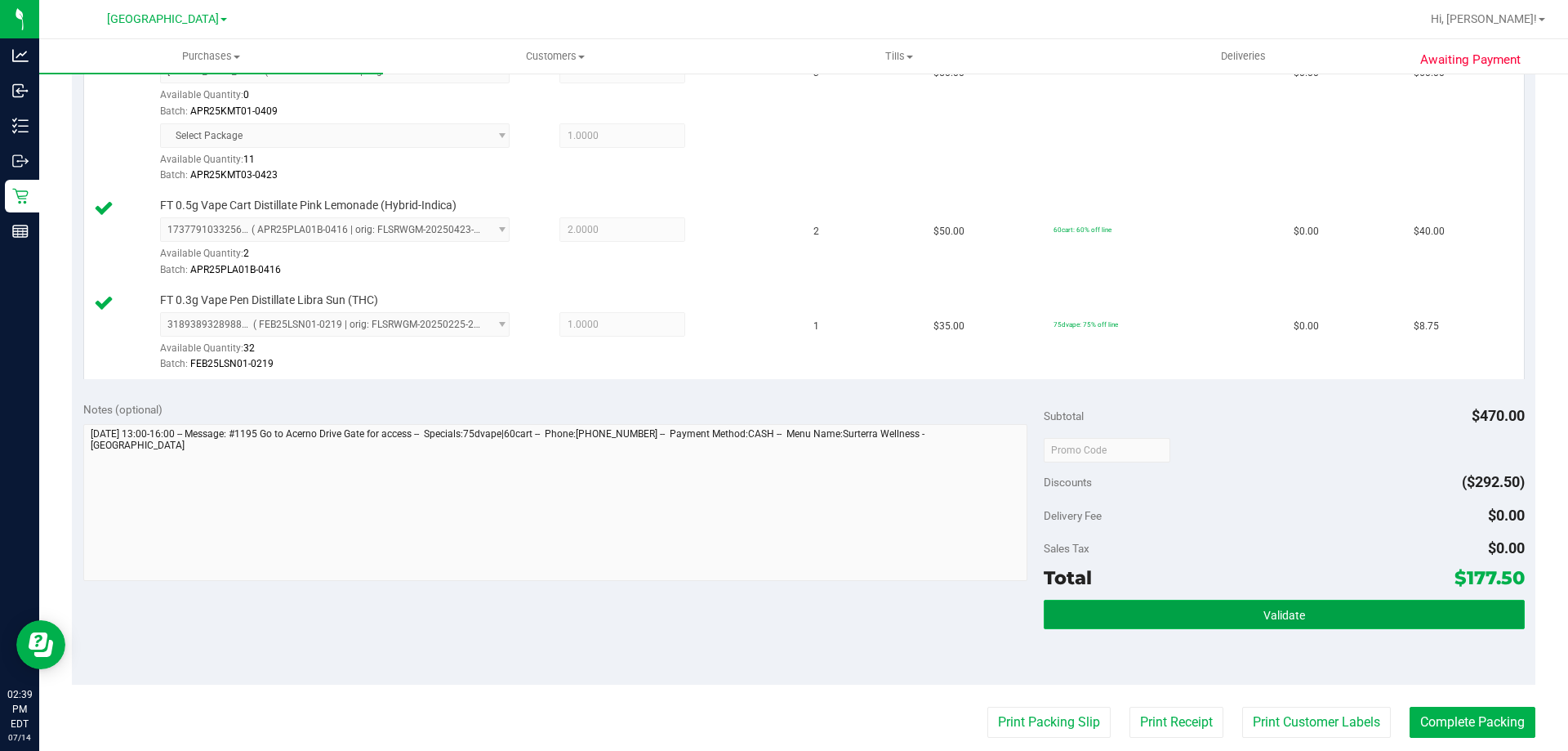 click on "Validate" at bounding box center [1284, 615] 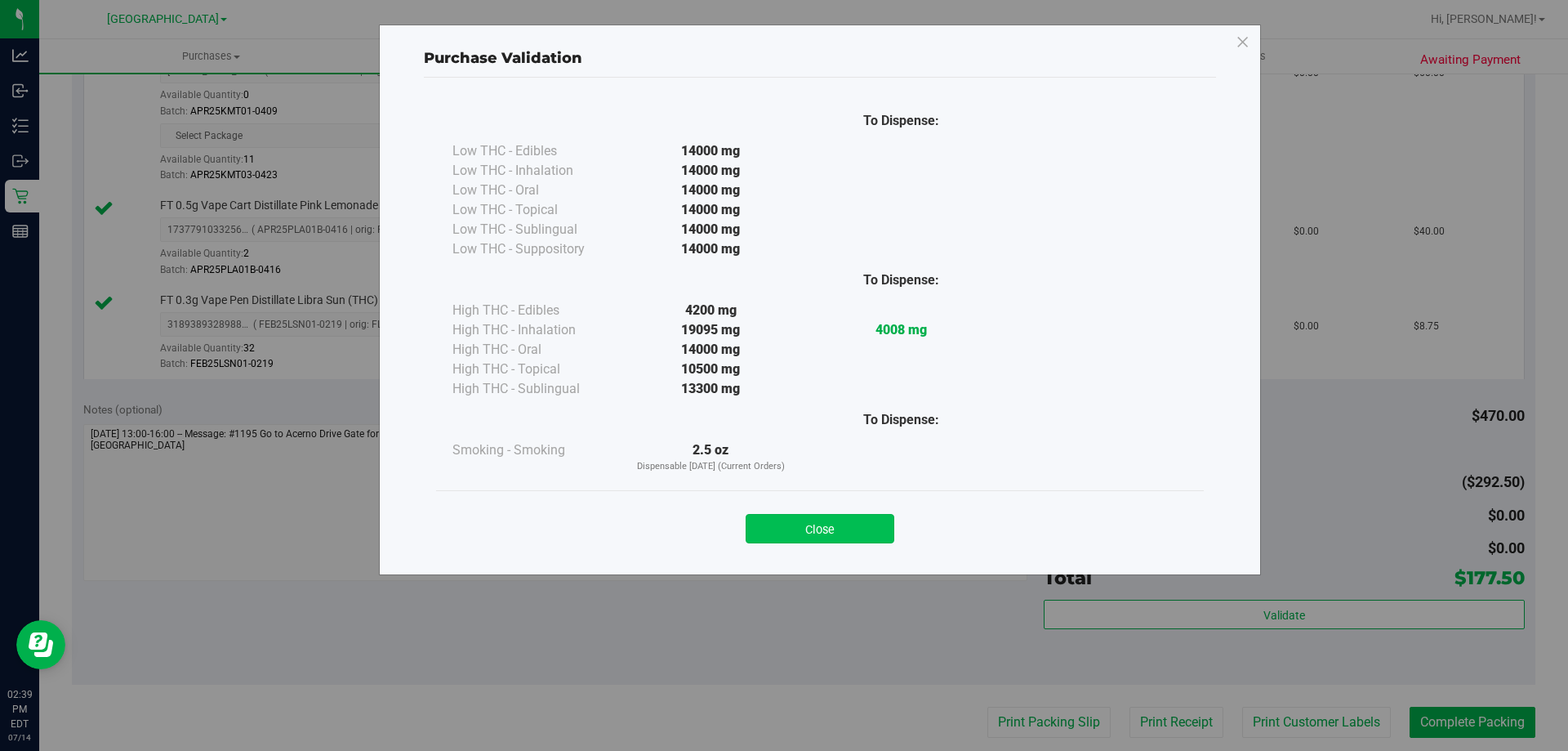 click on "Close" at bounding box center (820, 529) 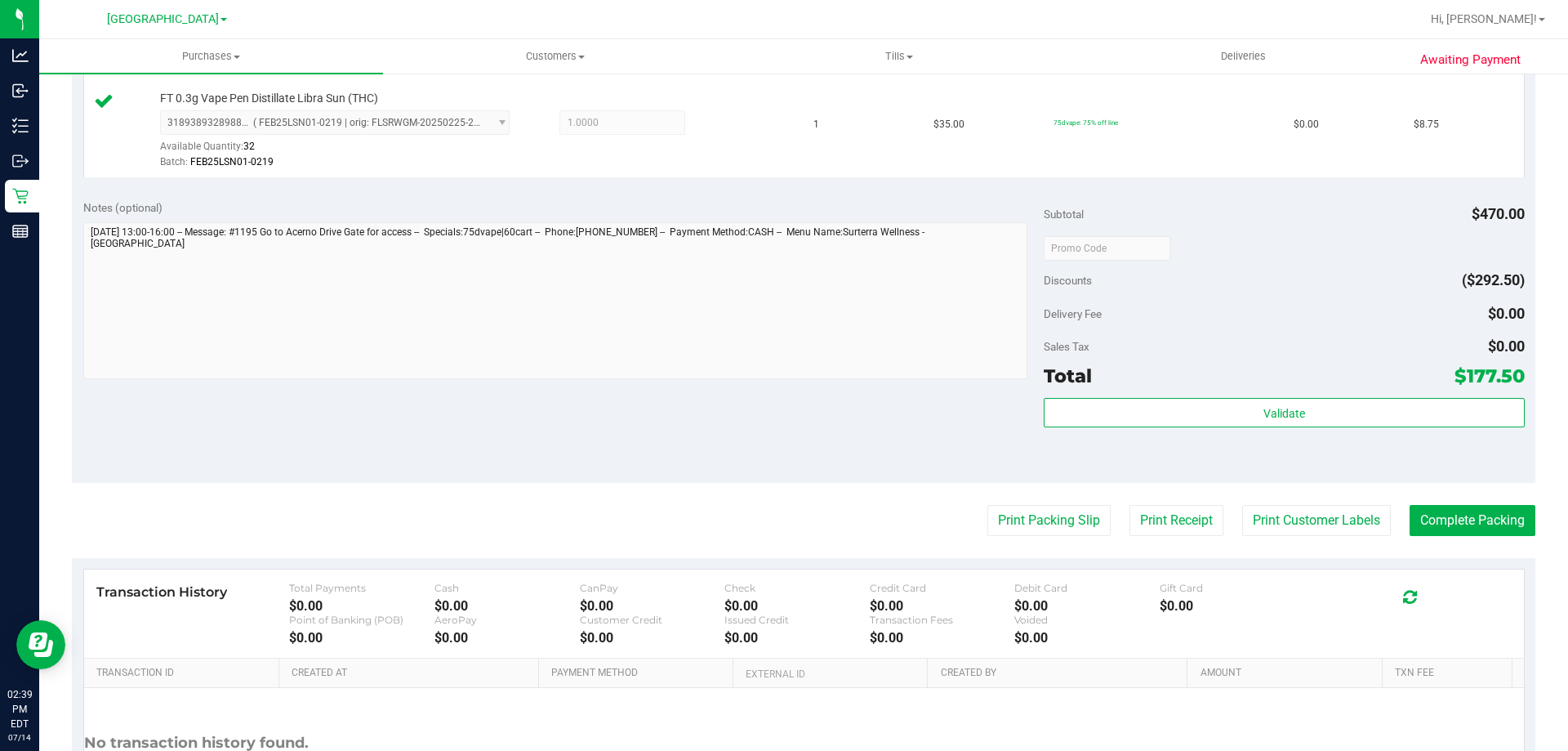 scroll, scrollTop: 1110, scrollLeft: 0, axis: vertical 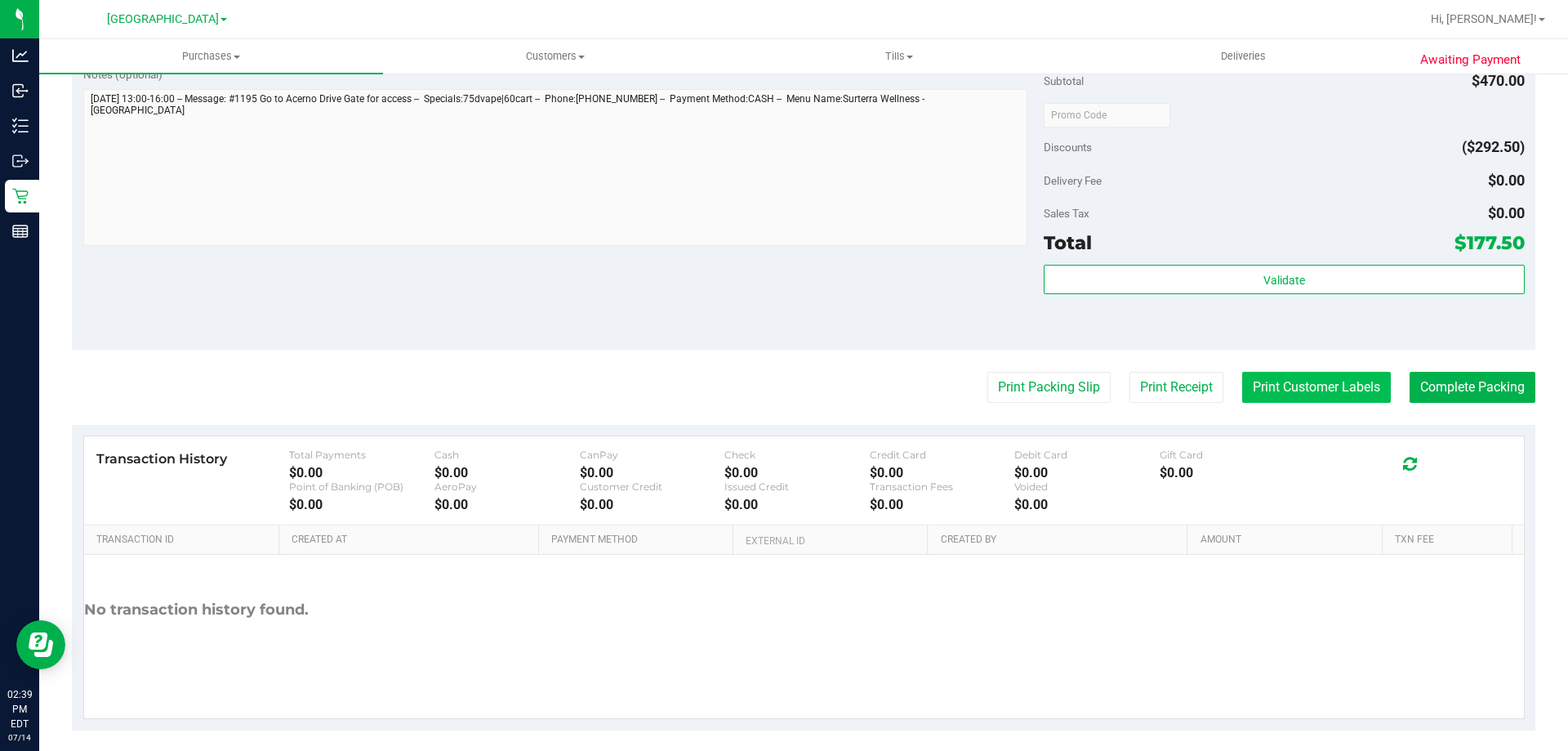 click on "Print Customer Labels" at bounding box center [1316, 387] 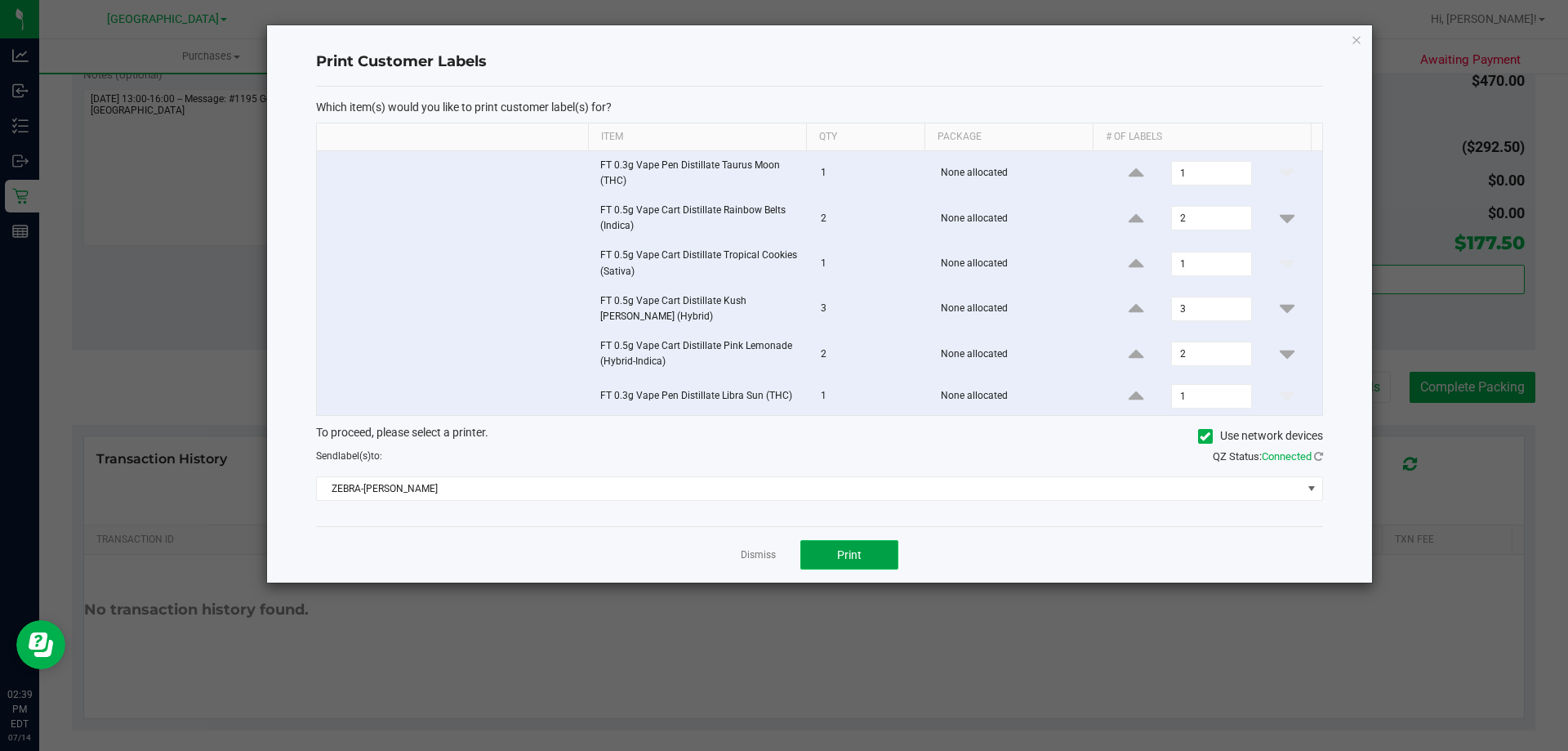 click on "Print" 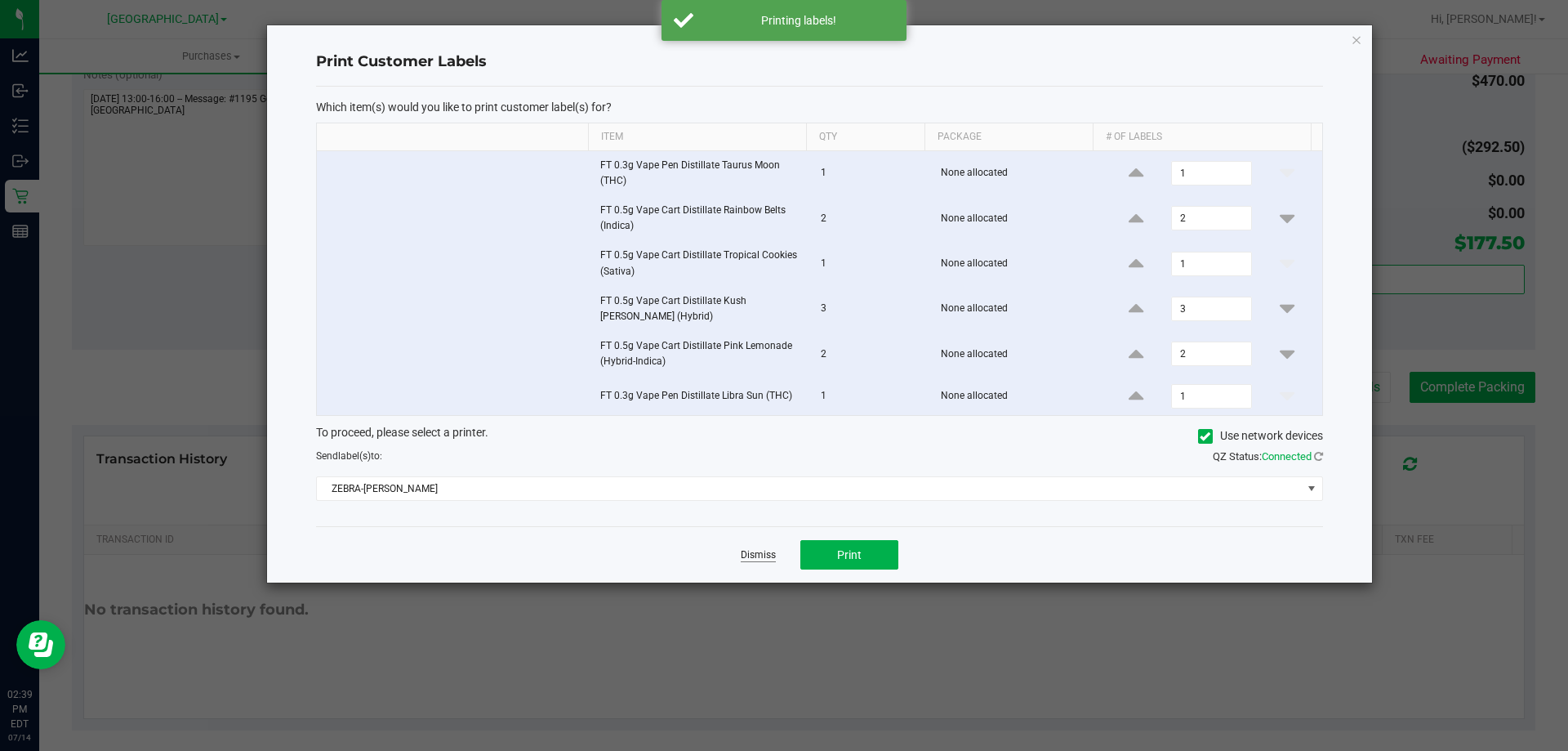 click on "Dismiss" 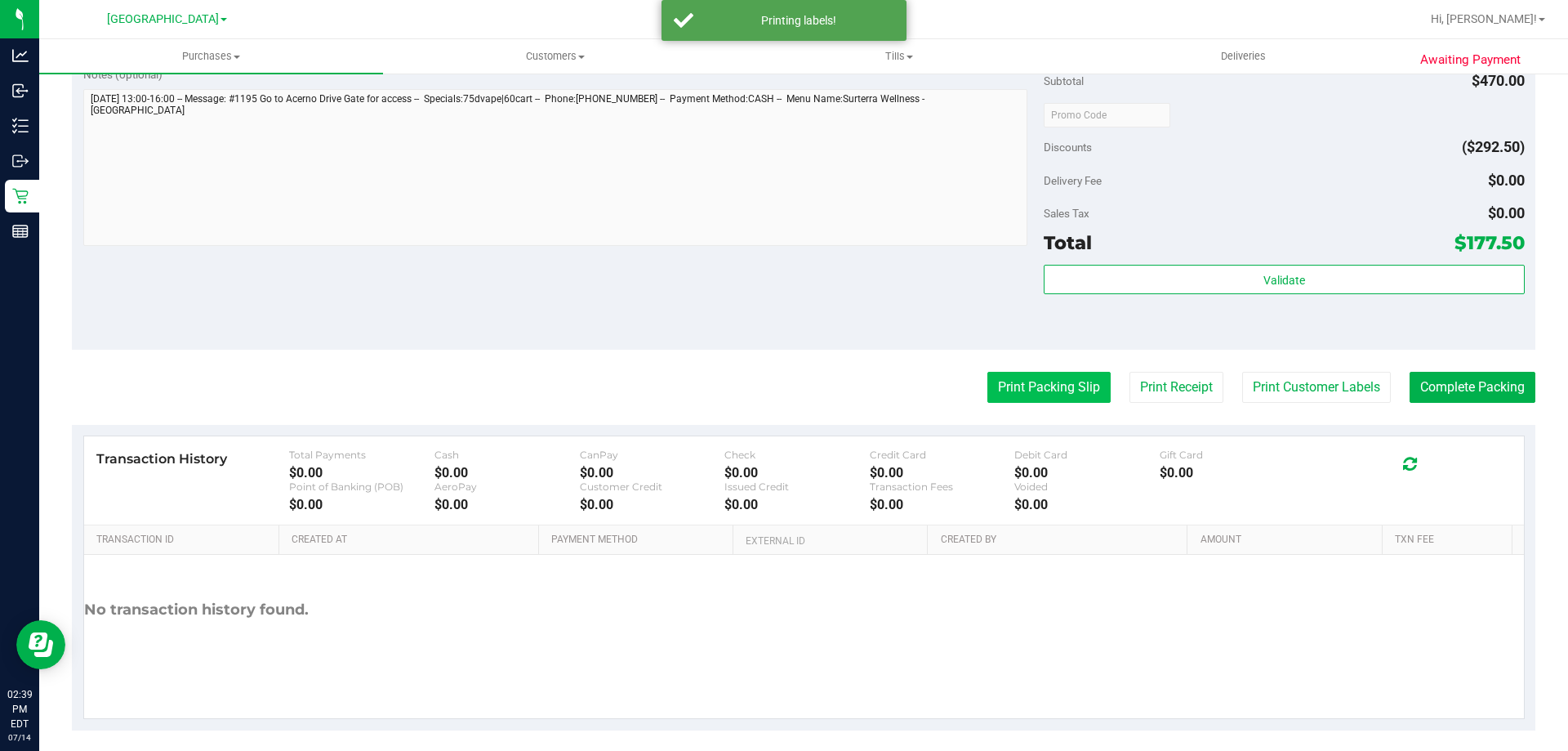 click on "Print Packing Slip" at bounding box center [1049, 387] 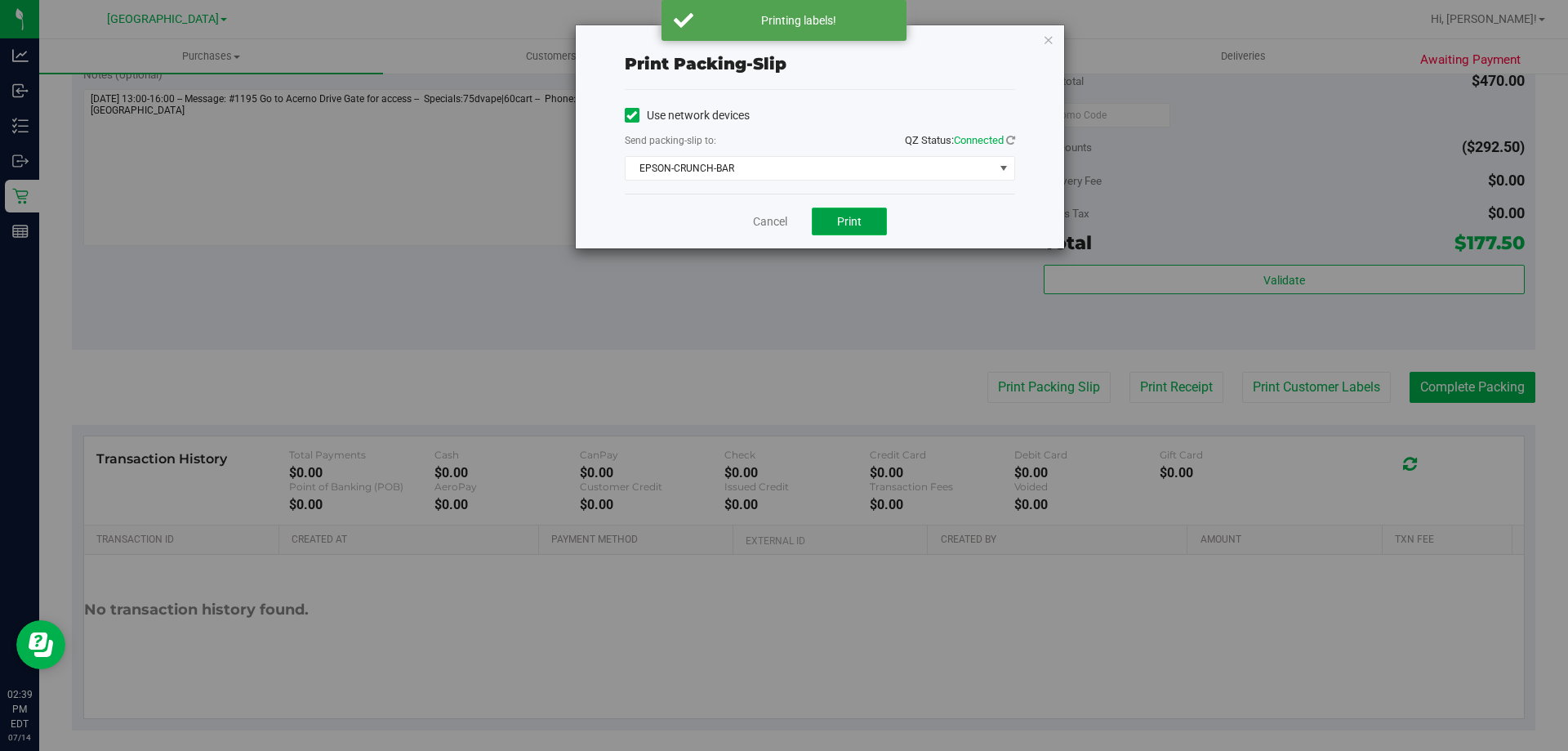 click on "Print" at bounding box center (849, 221) 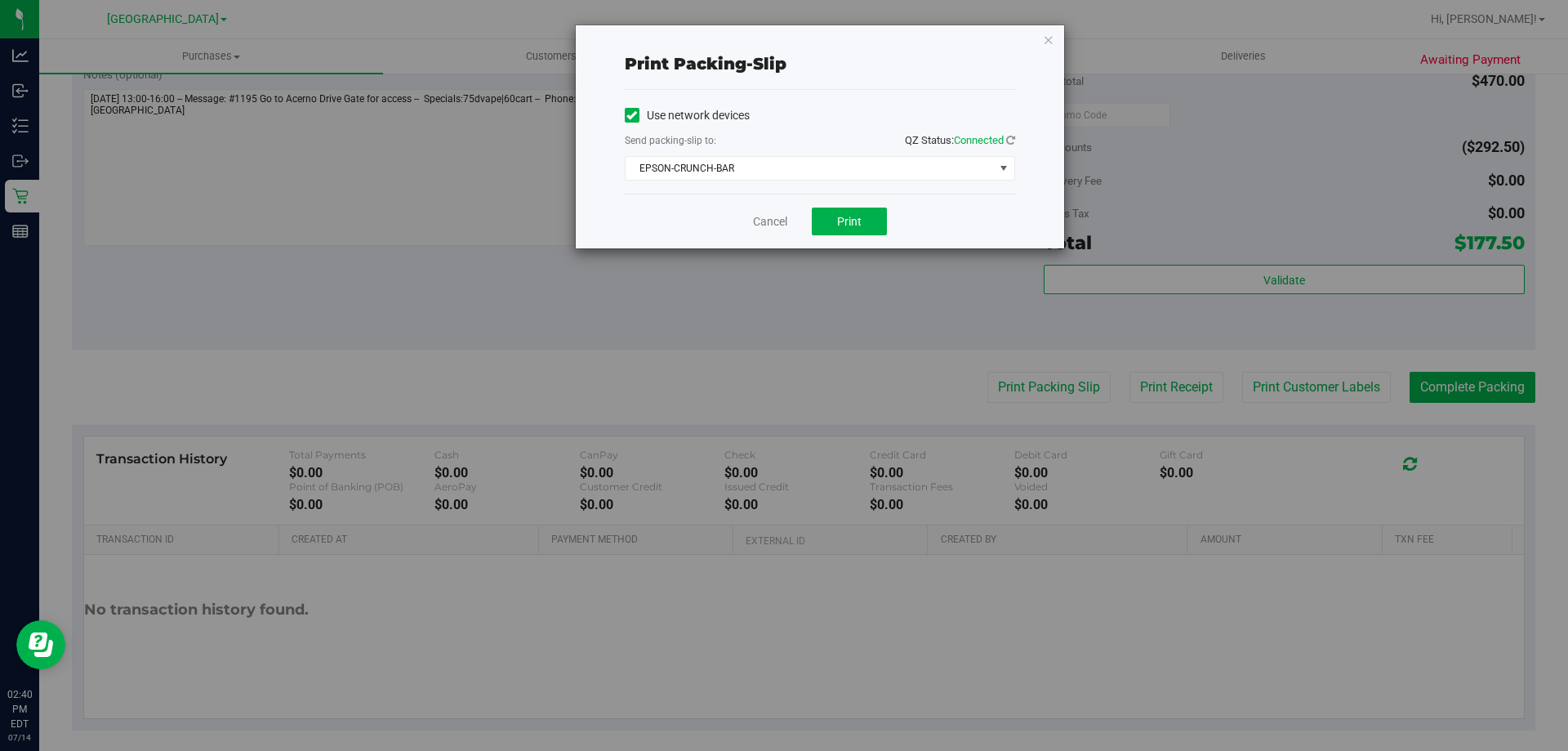 click on "Cancel
Print" at bounding box center [820, 221] 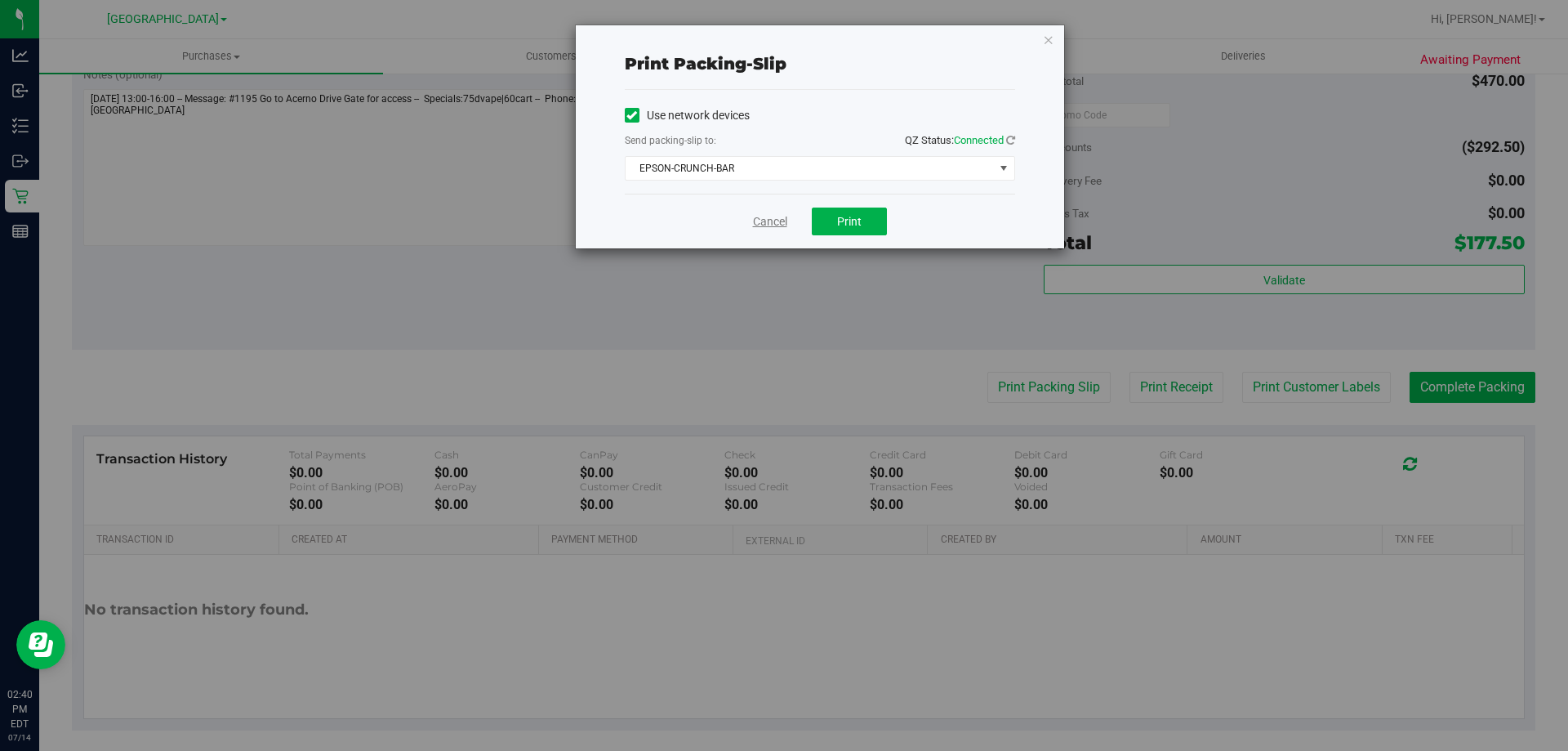 click on "Cancel" at bounding box center [770, 221] 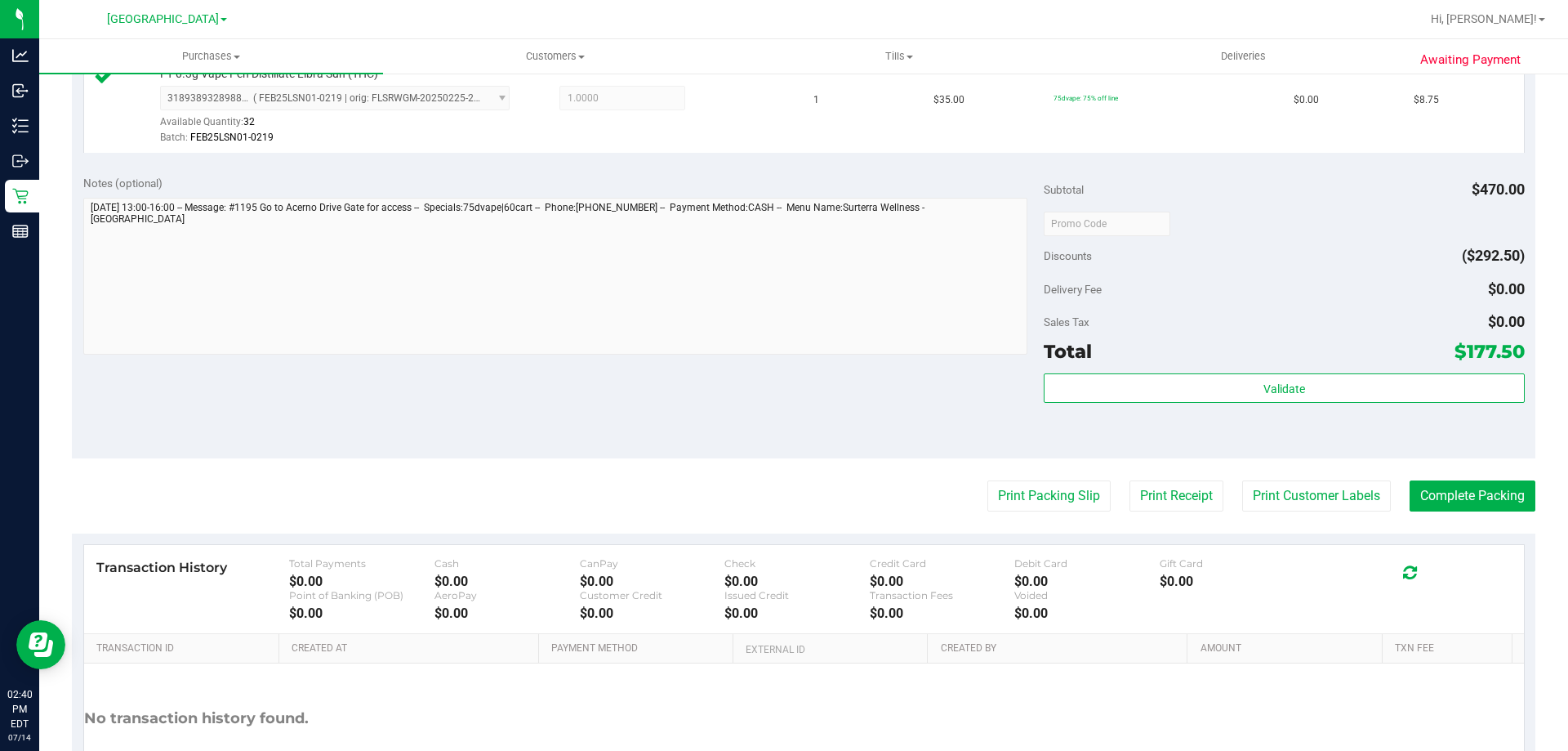scroll, scrollTop: 1122, scrollLeft: 0, axis: vertical 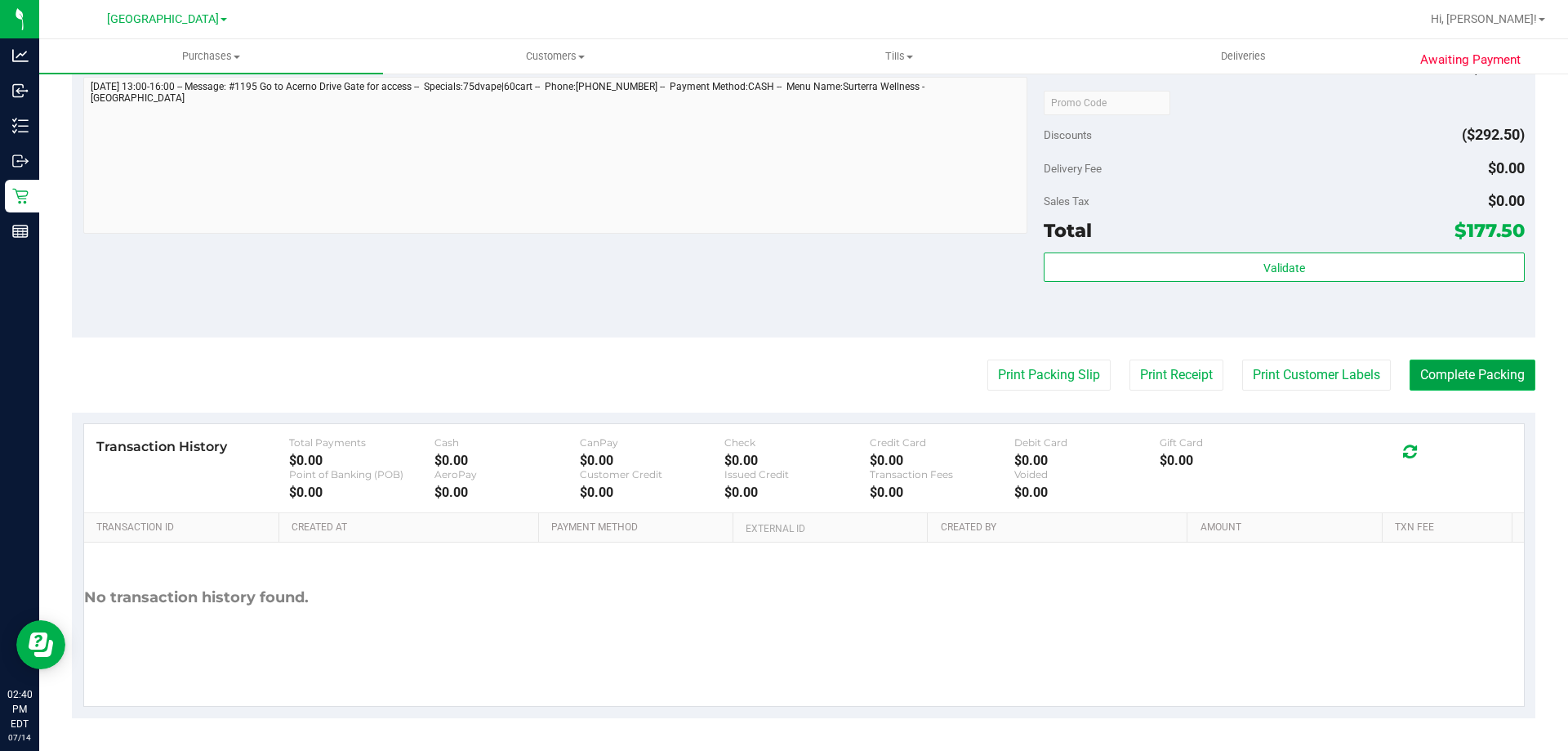 click on "Complete Packing" at bounding box center [1472, 375] 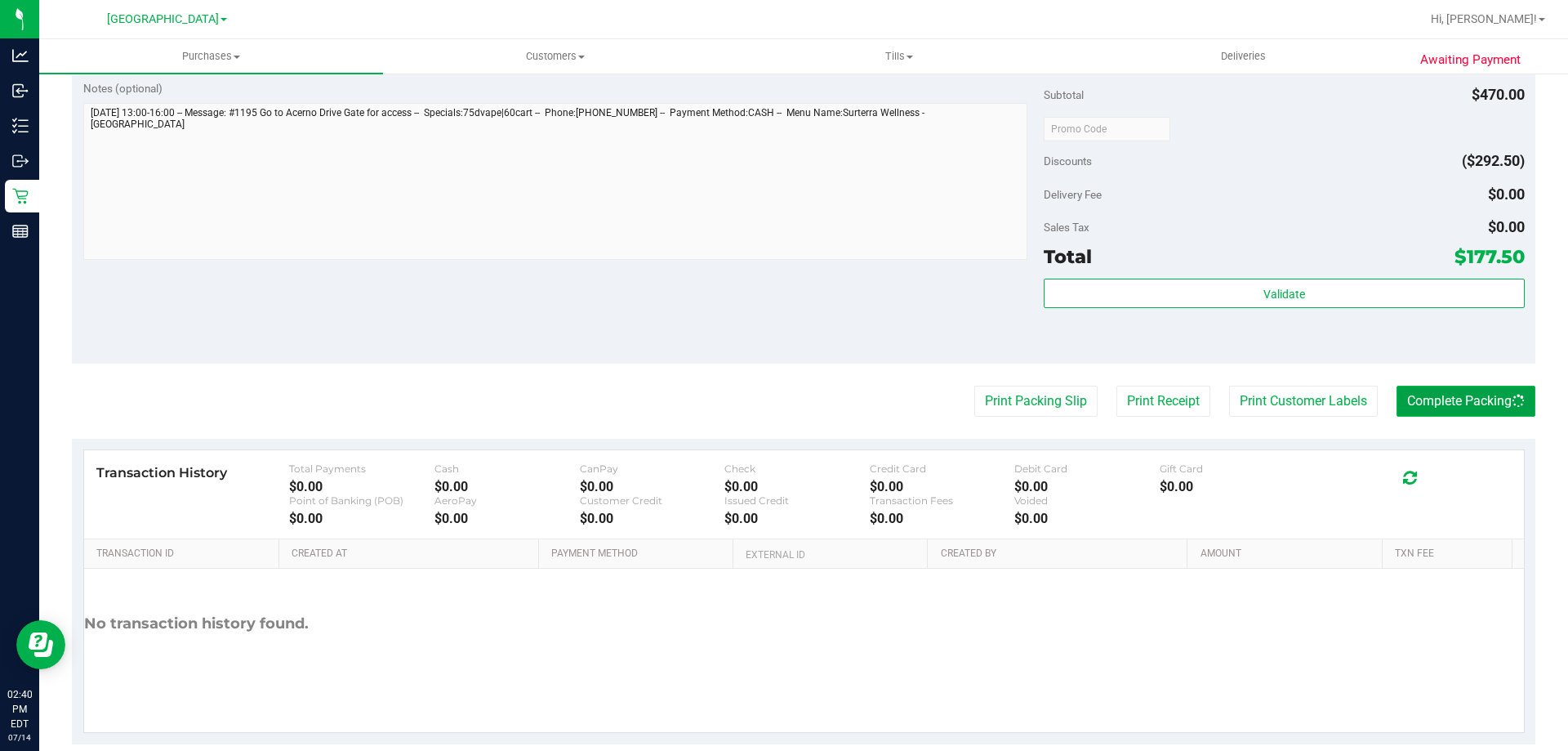 scroll, scrollTop: 1090, scrollLeft: 0, axis: vertical 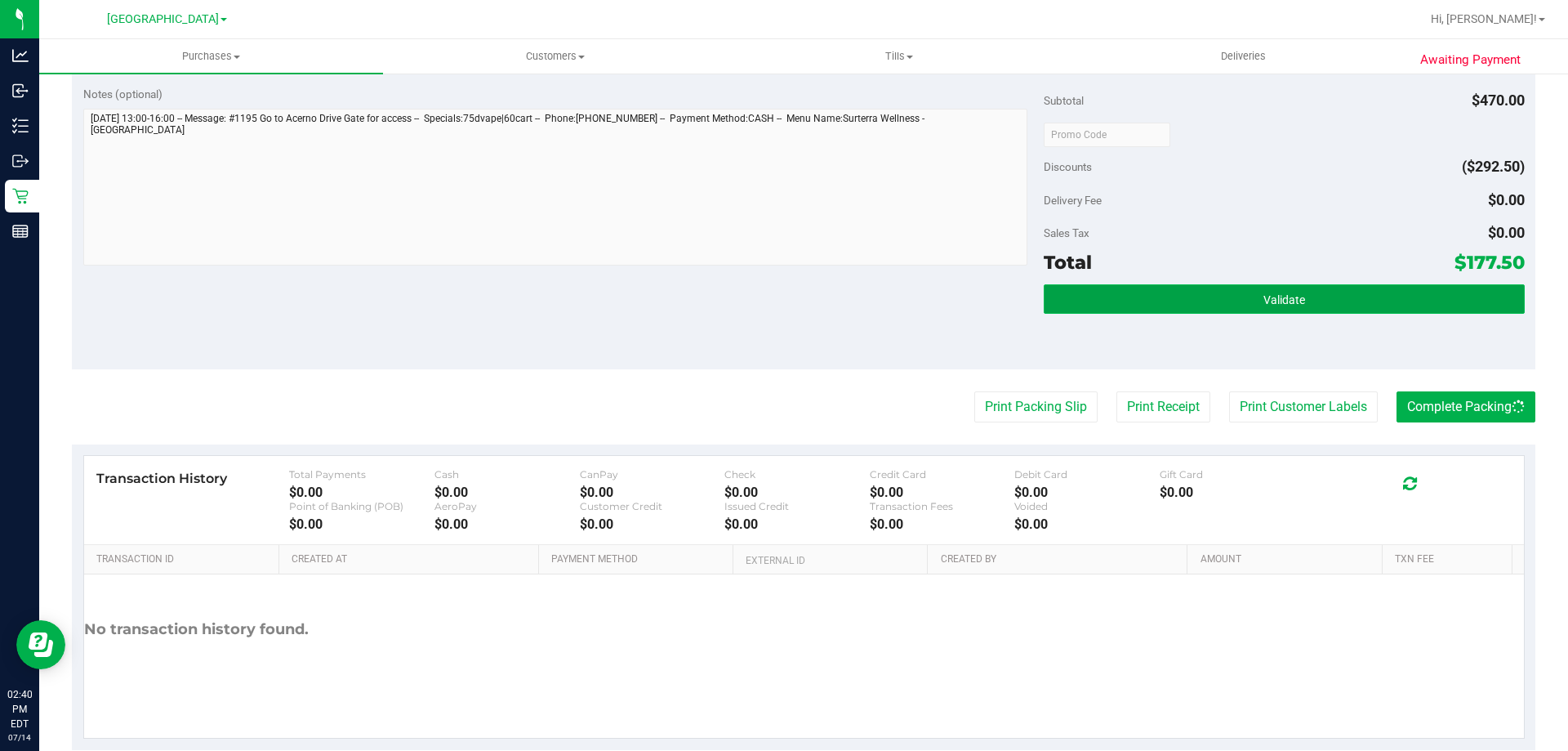 click on "Validate" at bounding box center [1284, 300] 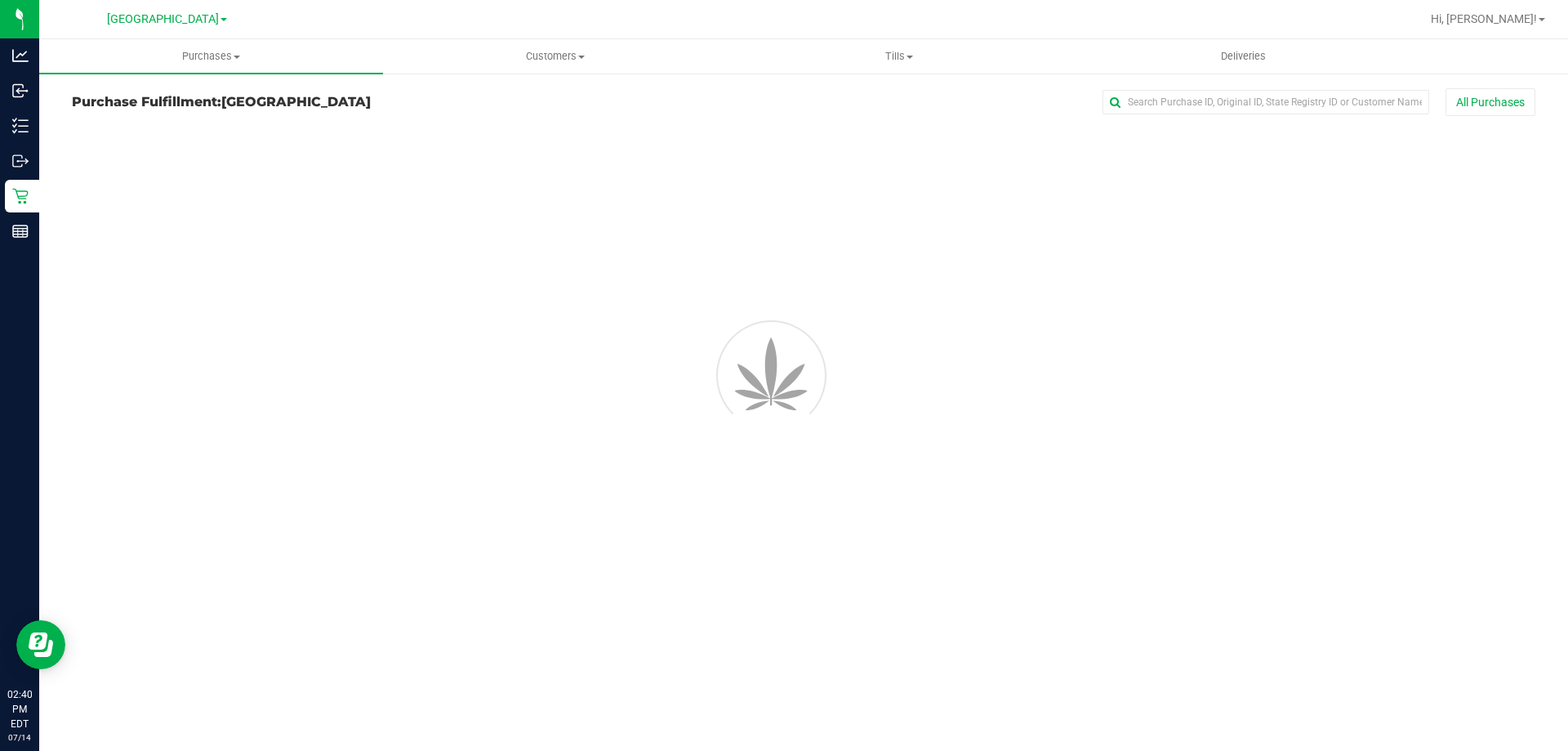 scroll, scrollTop: 0, scrollLeft: 0, axis: both 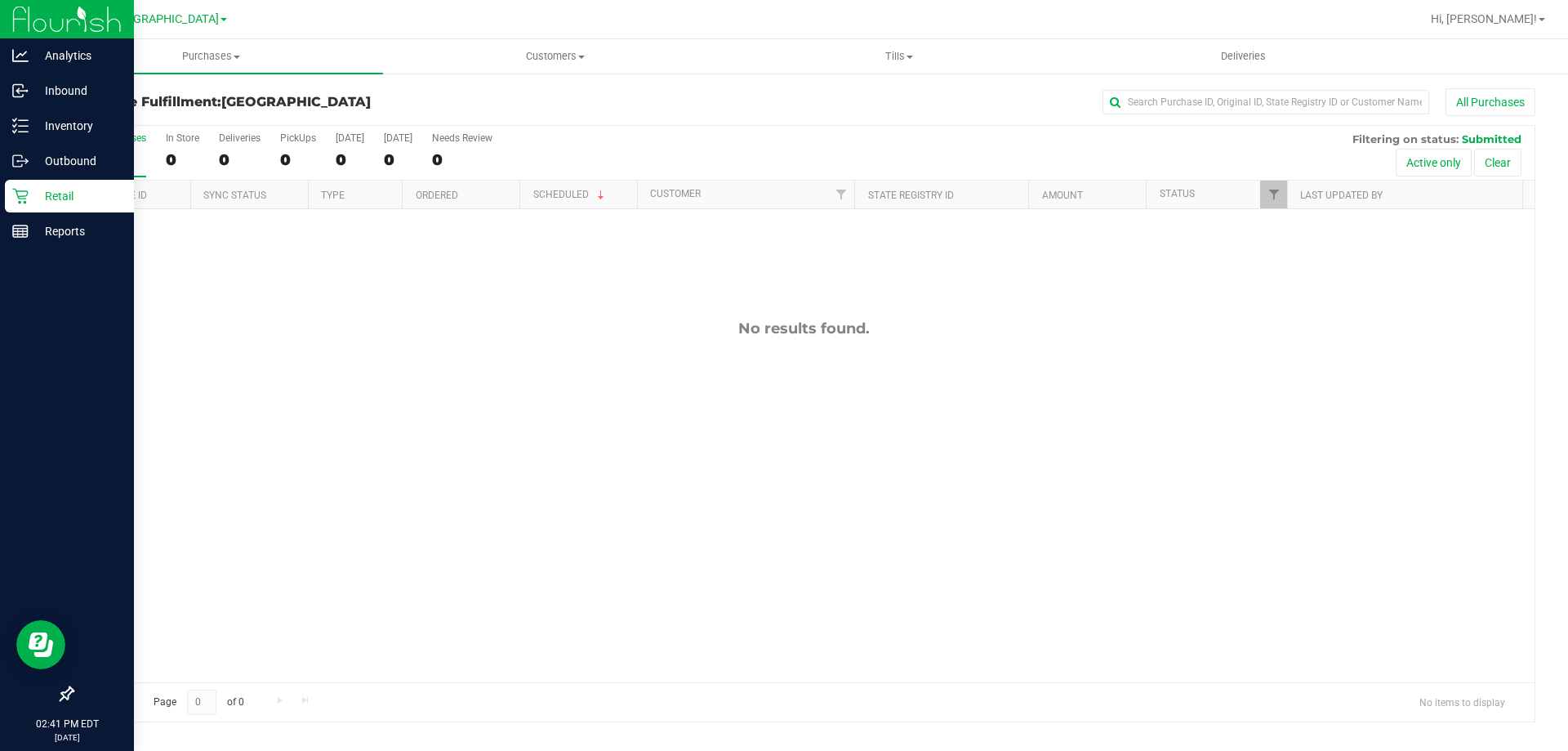 click on "Retail" at bounding box center (67, 197) 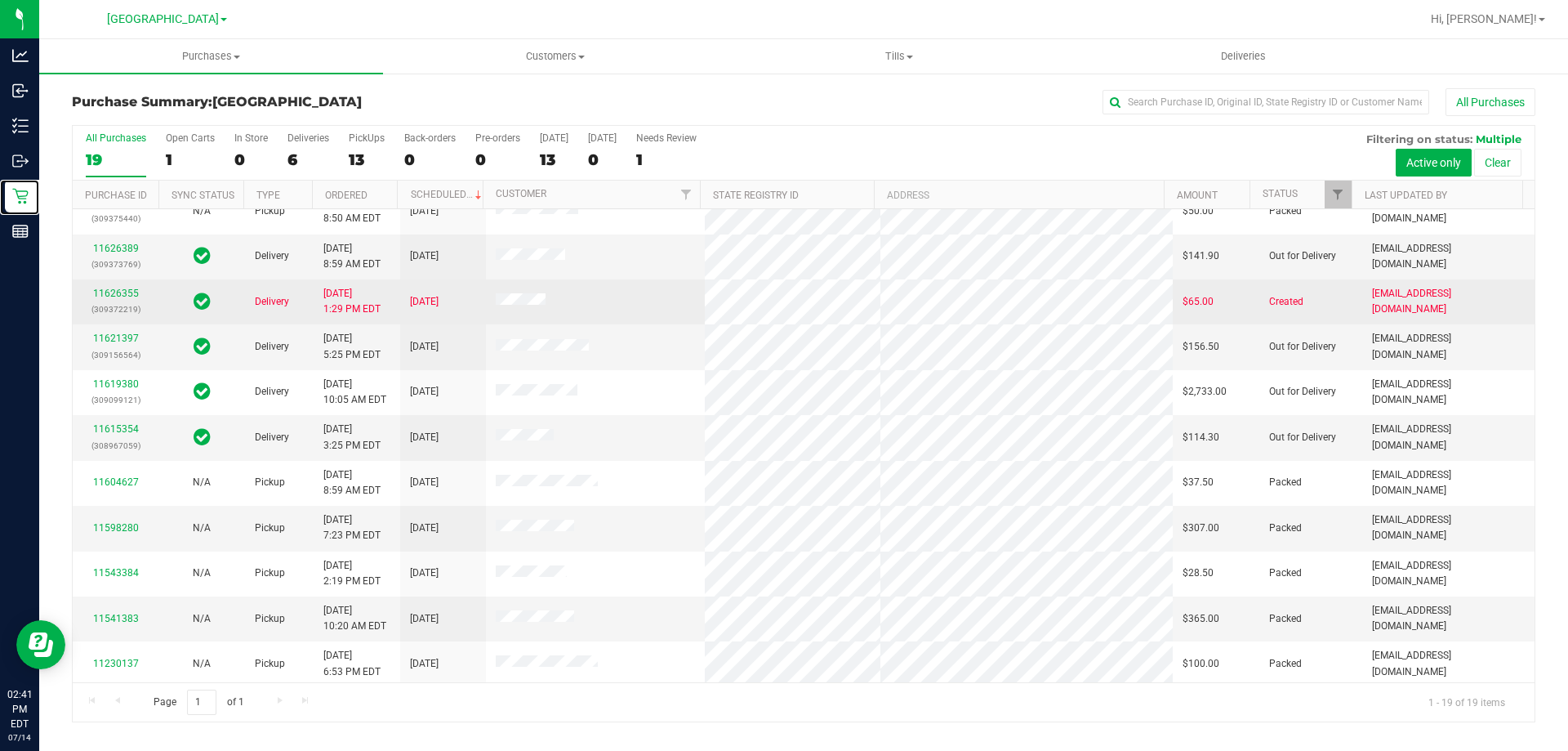 scroll, scrollTop: 387, scrollLeft: 0, axis: vertical 